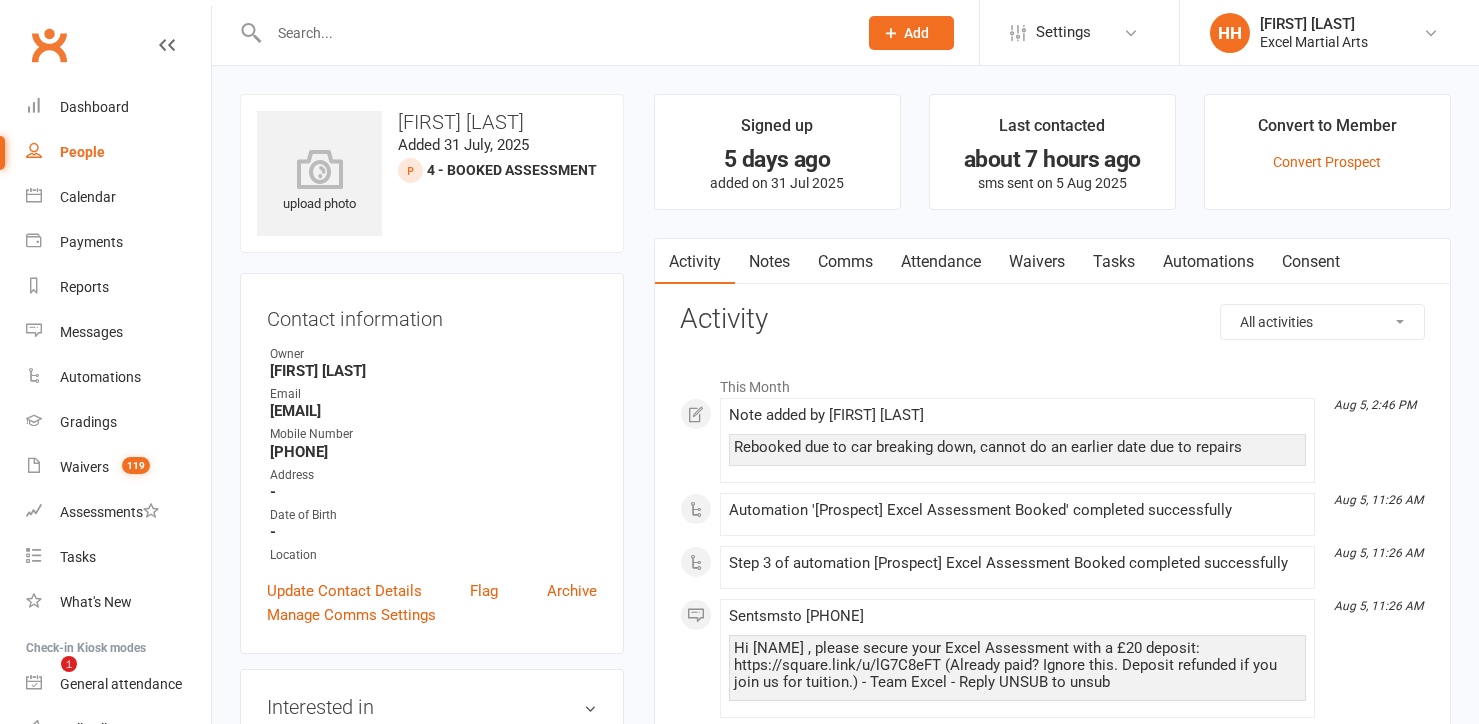 scroll, scrollTop: 90, scrollLeft: 0, axis: vertical 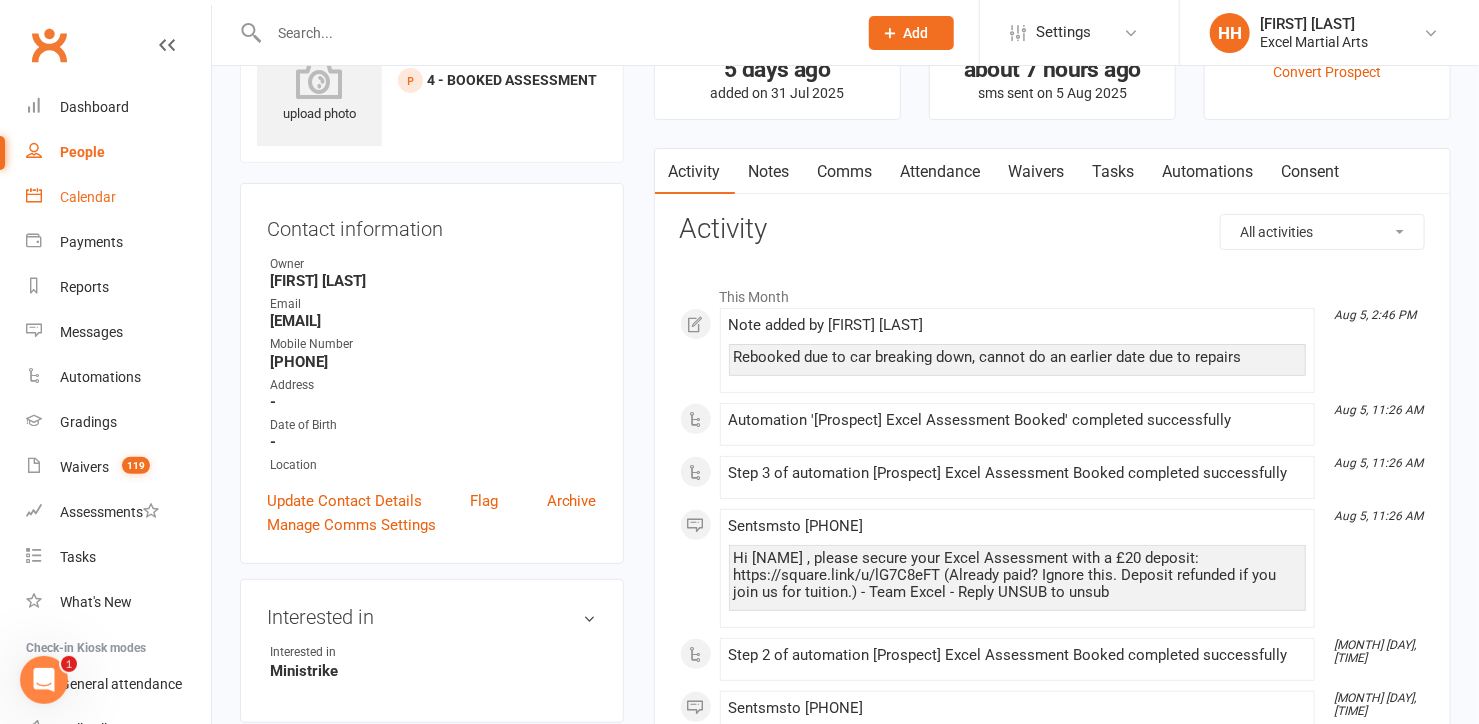 click on "Calendar" at bounding box center (88, 197) 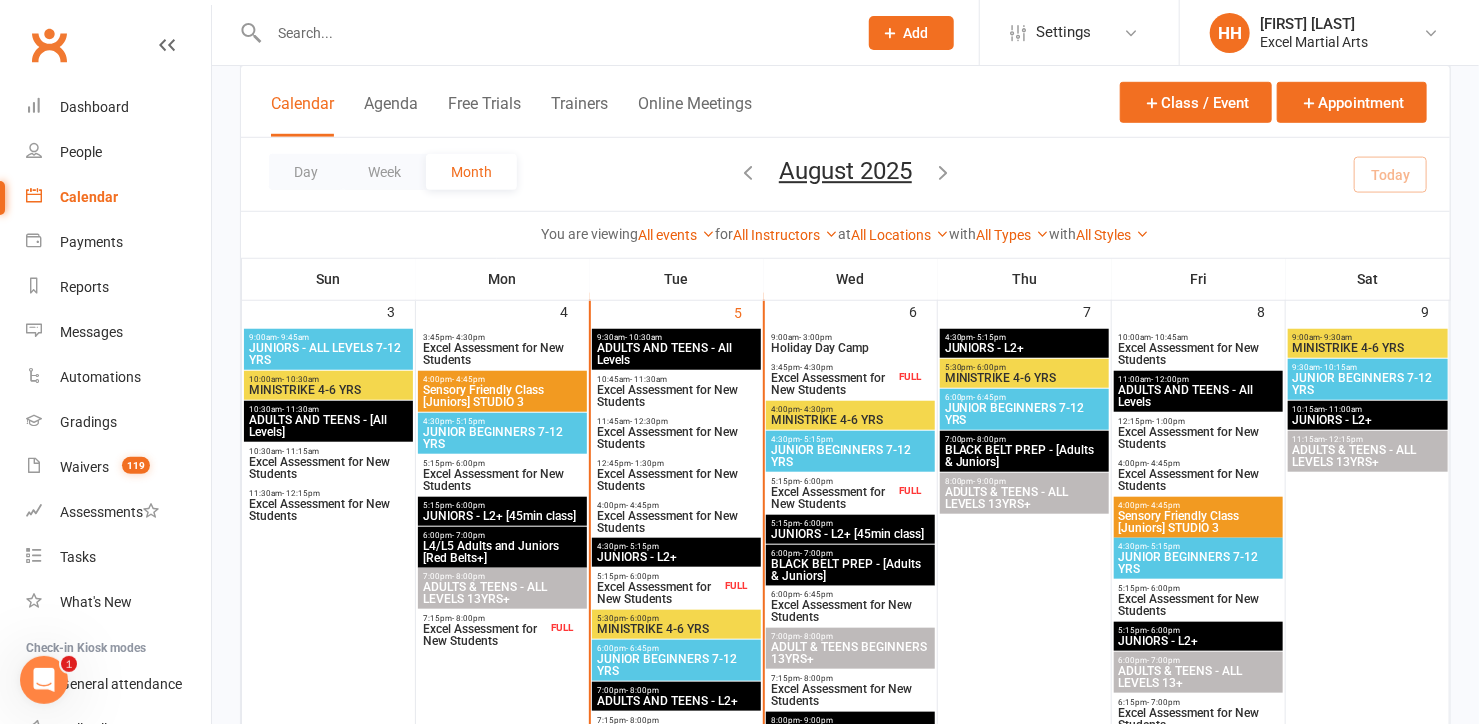 scroll, scrollTop: 545, scrollLeft: 0, axis: vertical 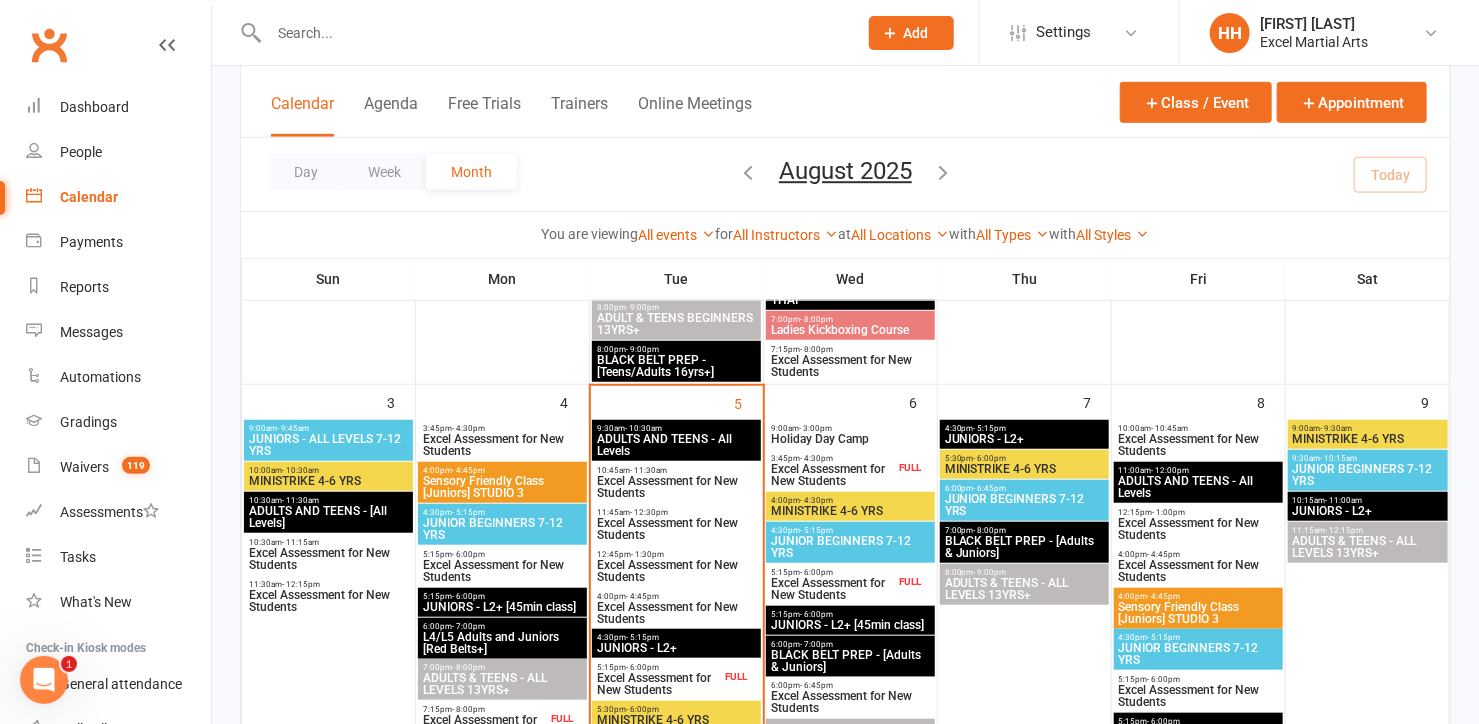 click on "Excel Assessment for New Students" at bounding box center [1198, 445] 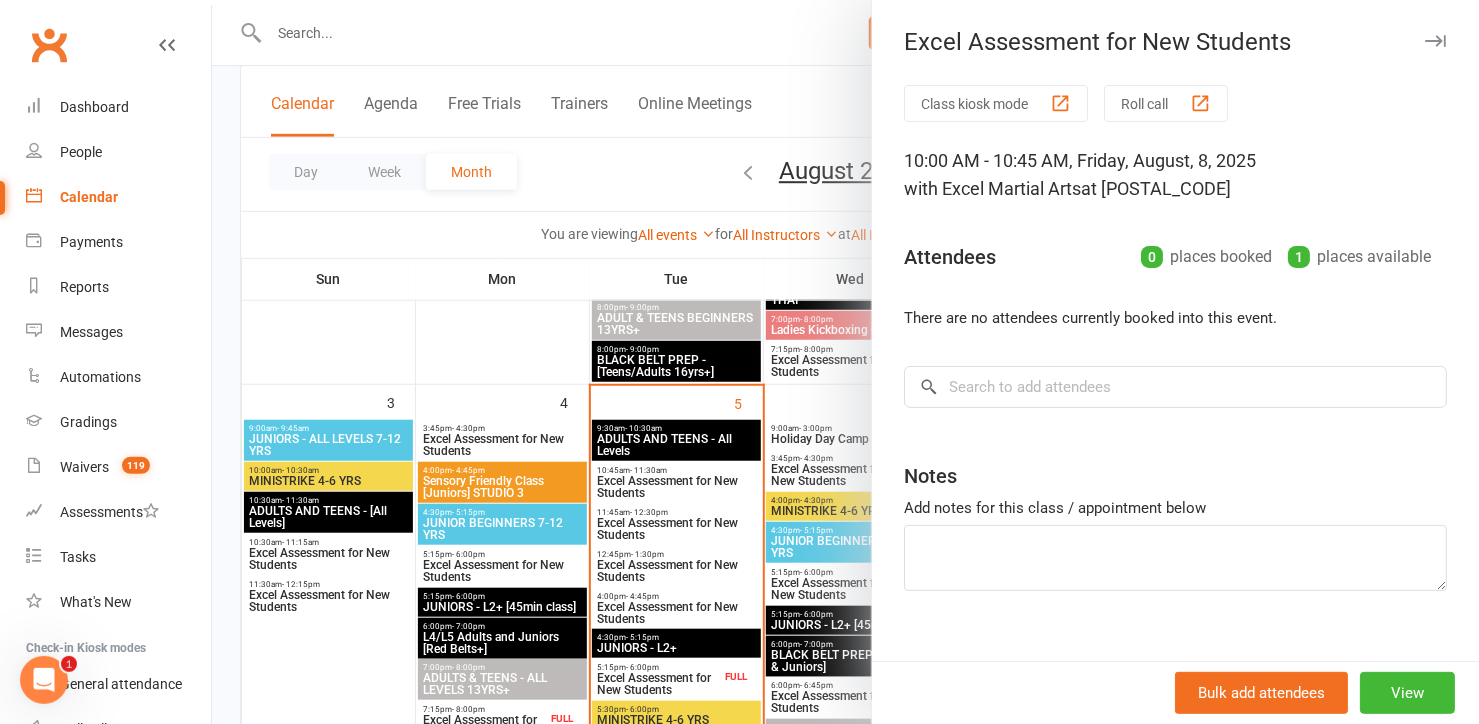 click at bounding box center [1435, 41] 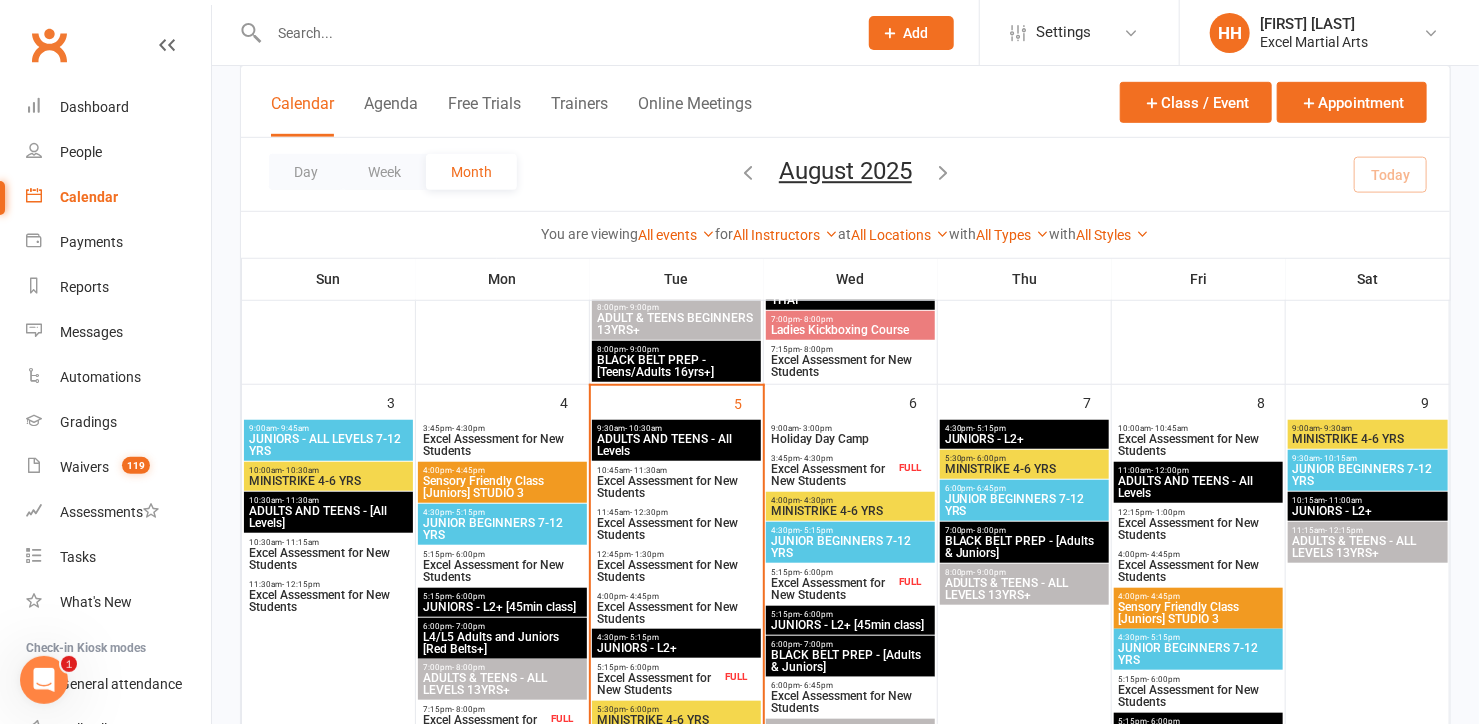click at bounding box center (553, 33) 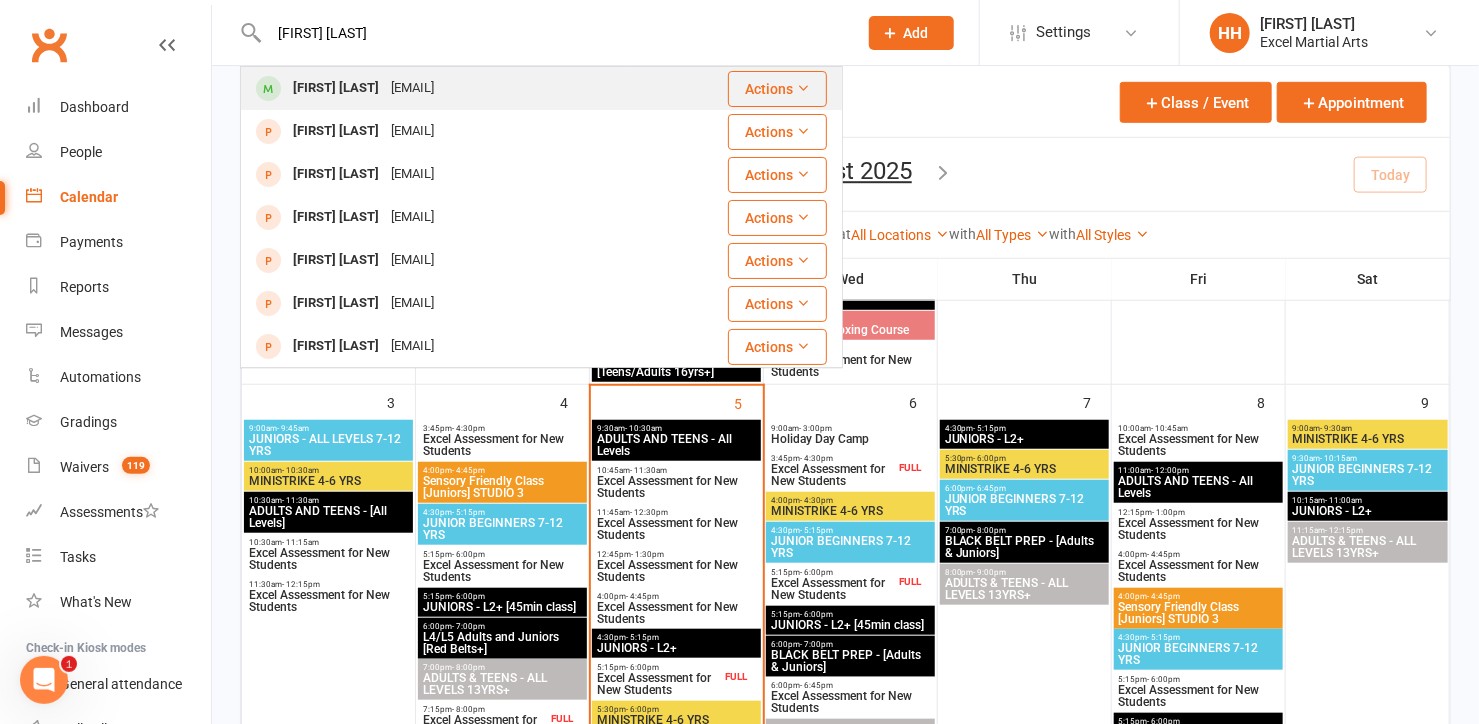 type on "[FIRST] [LAST]" 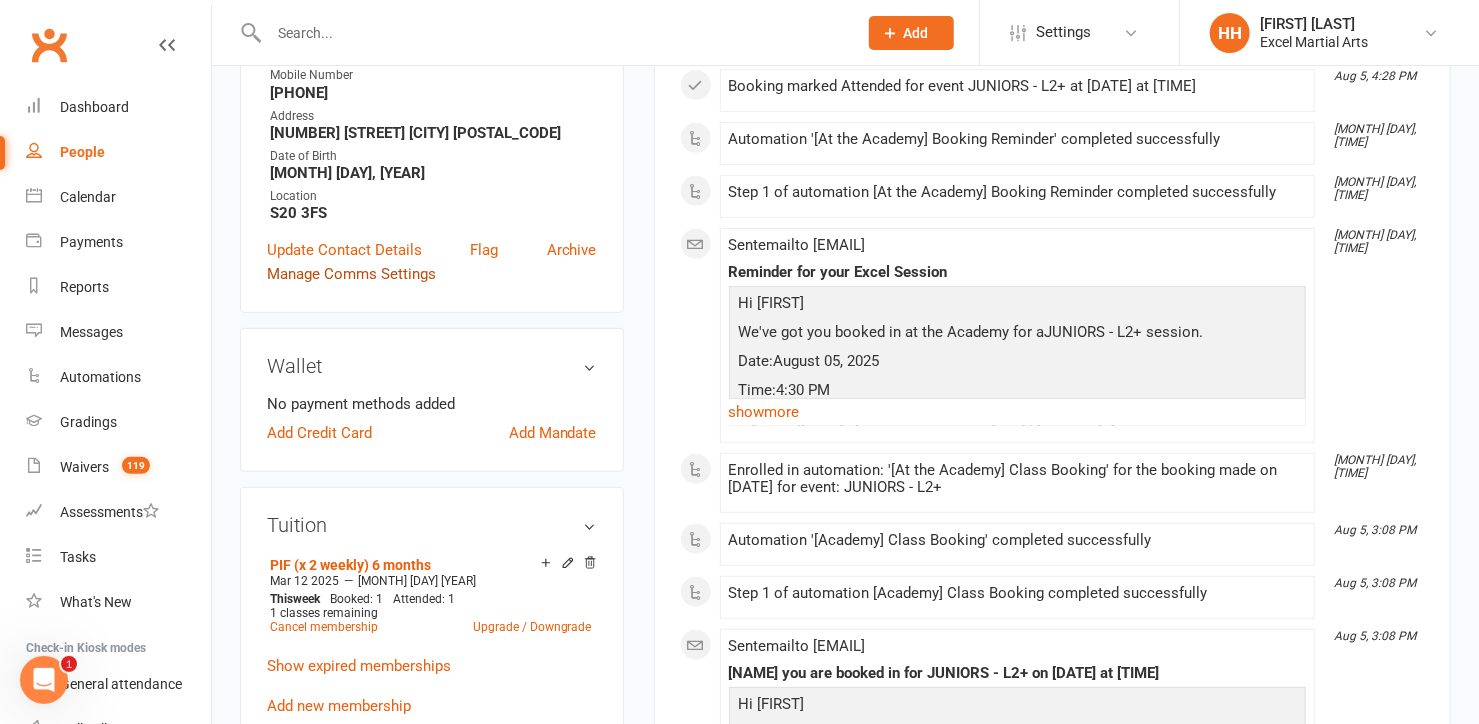 scroll, scrollTop: 454, scrollLeft: 0, axis: vertical 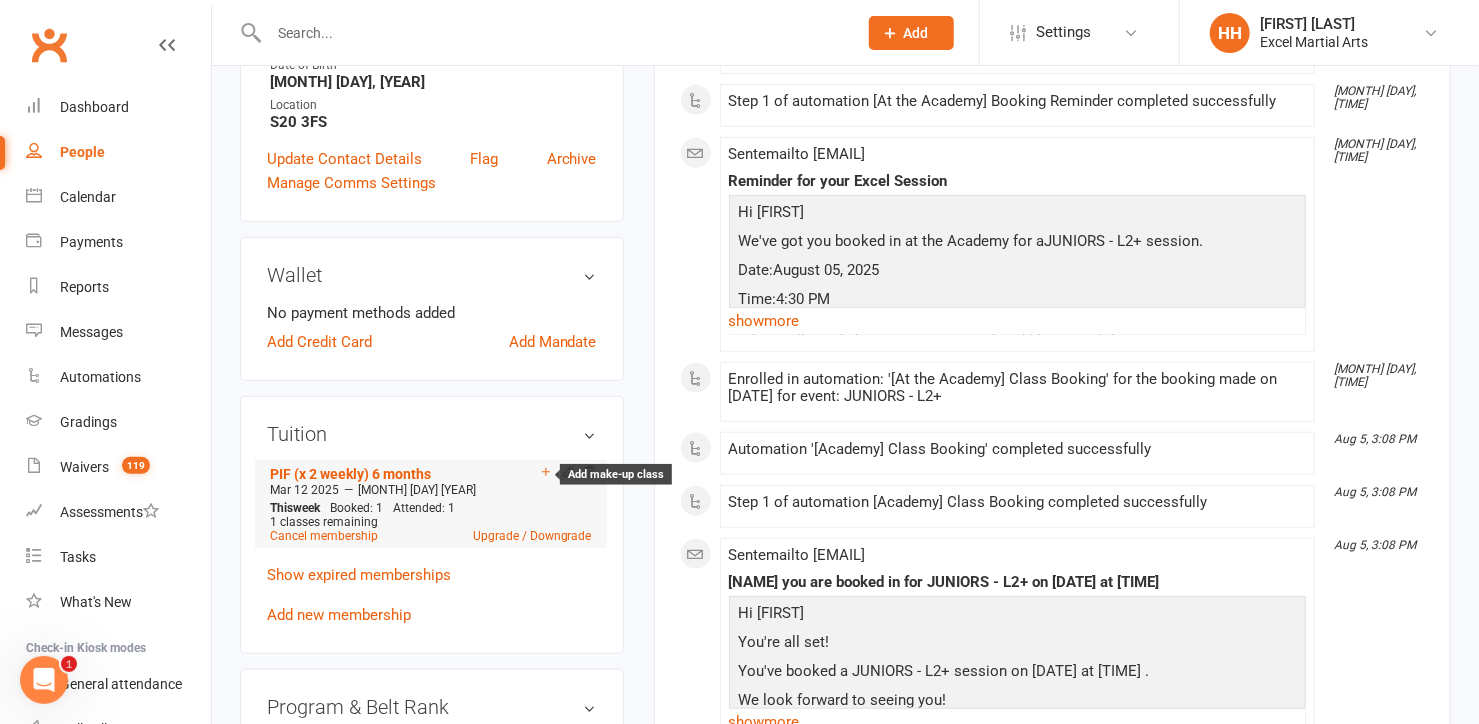 click 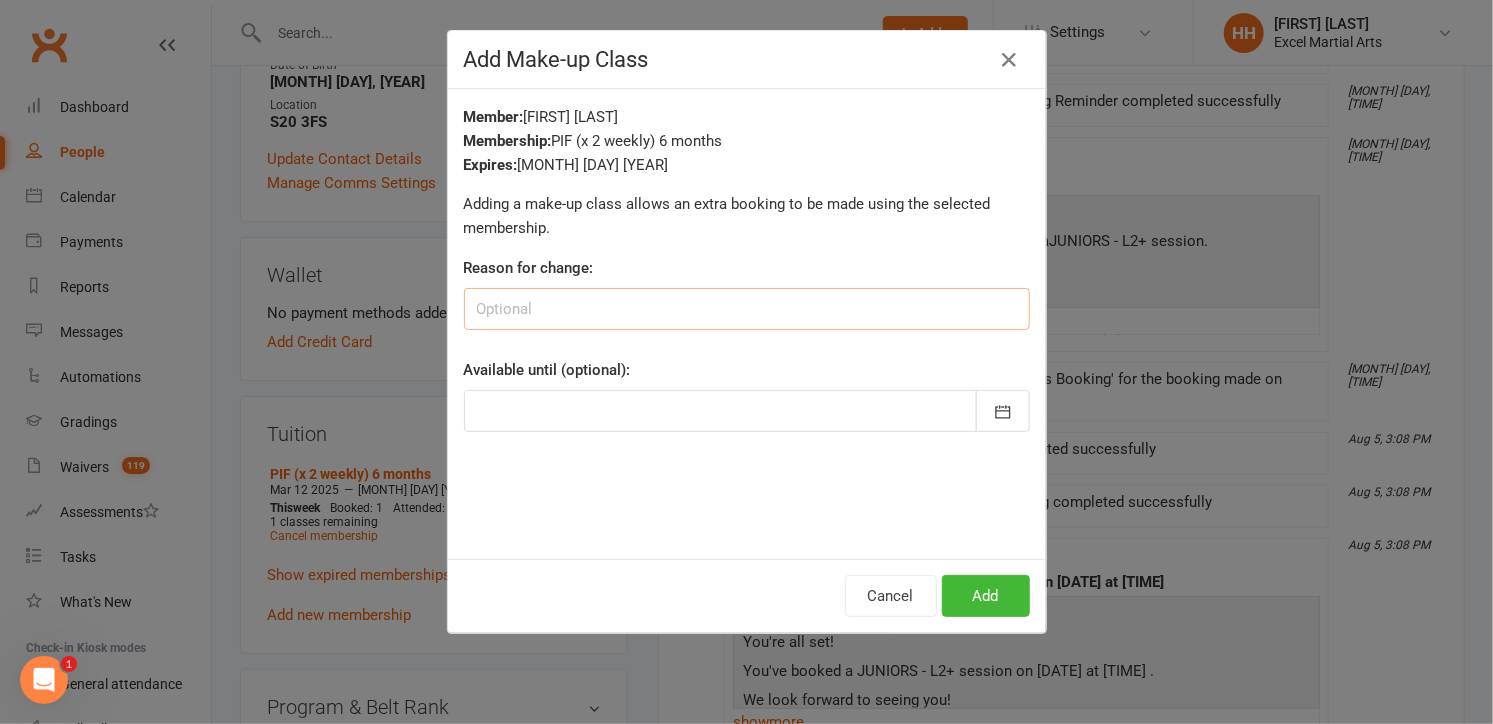 click at bounding box center (747, 309) 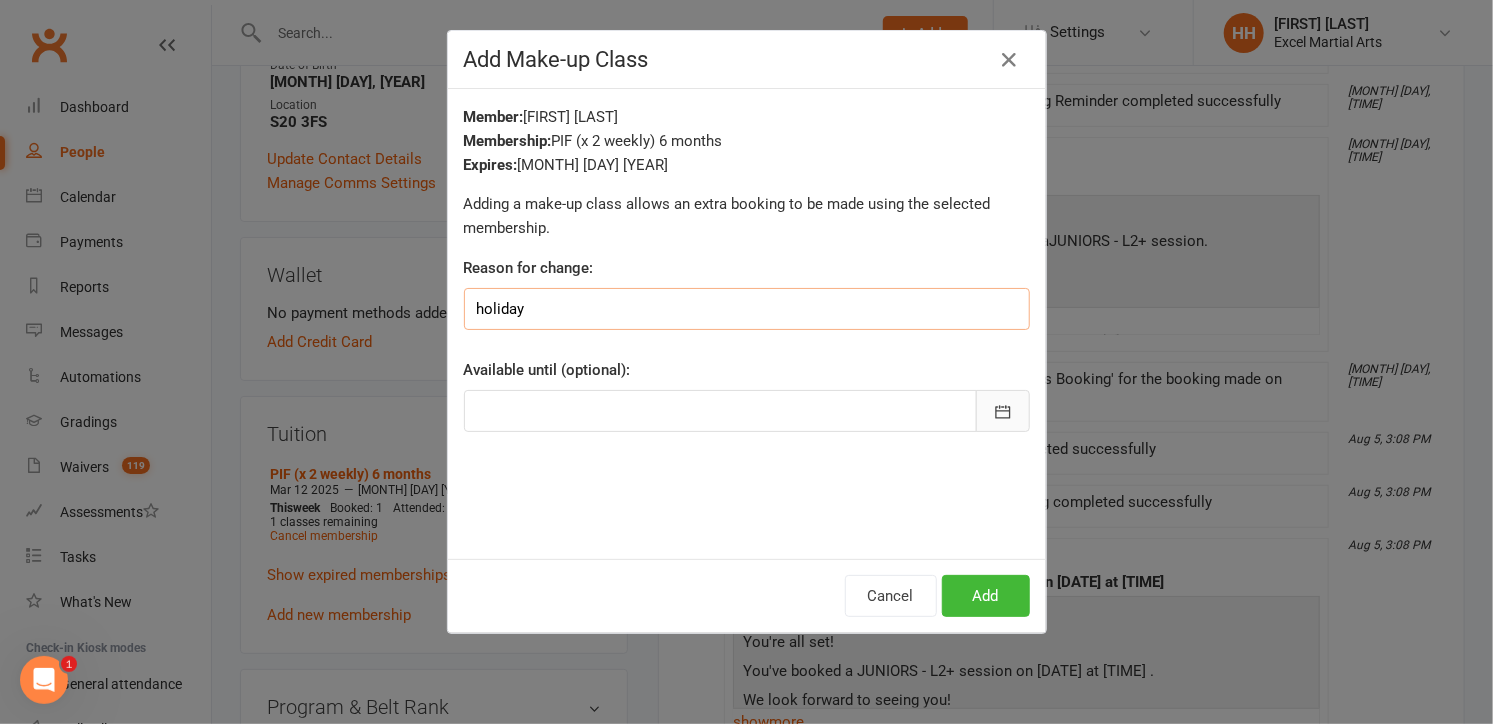 type on "holiday" 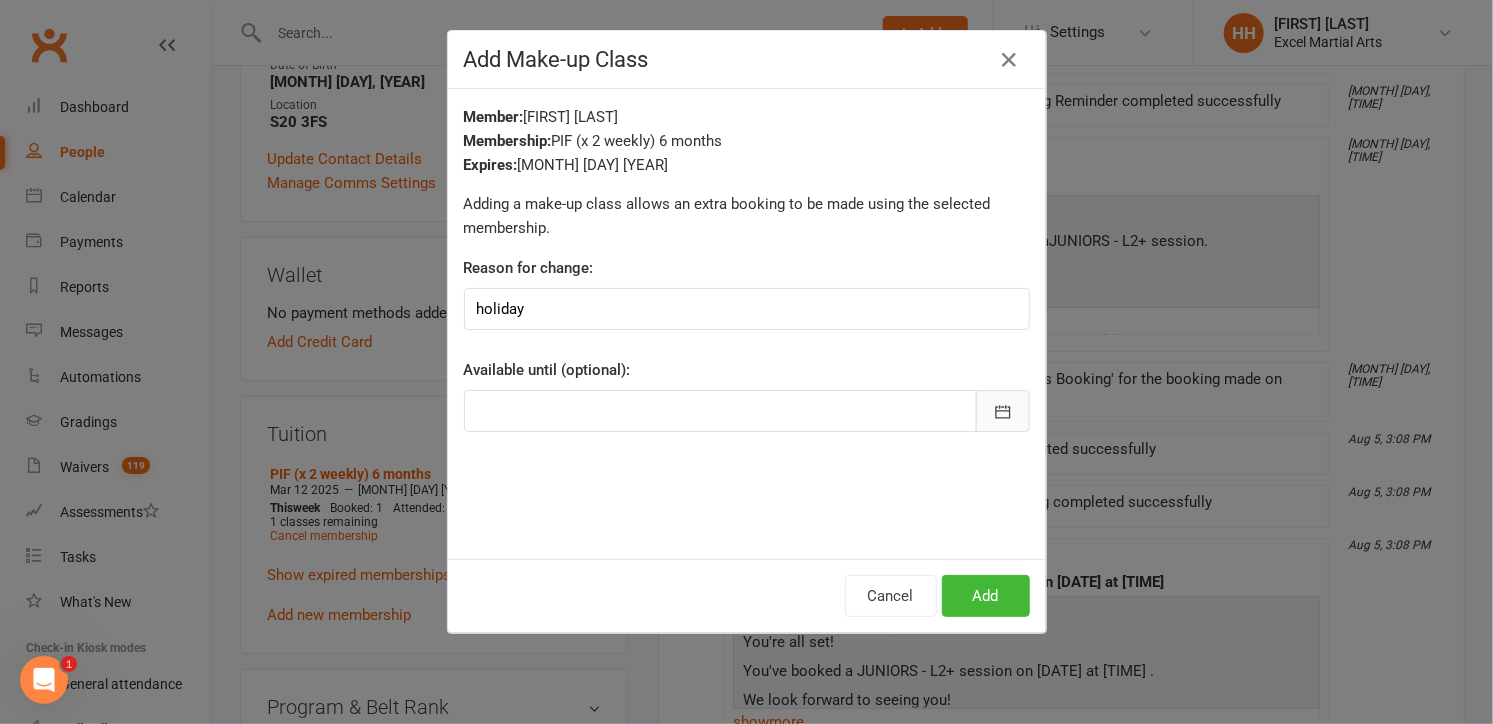 click 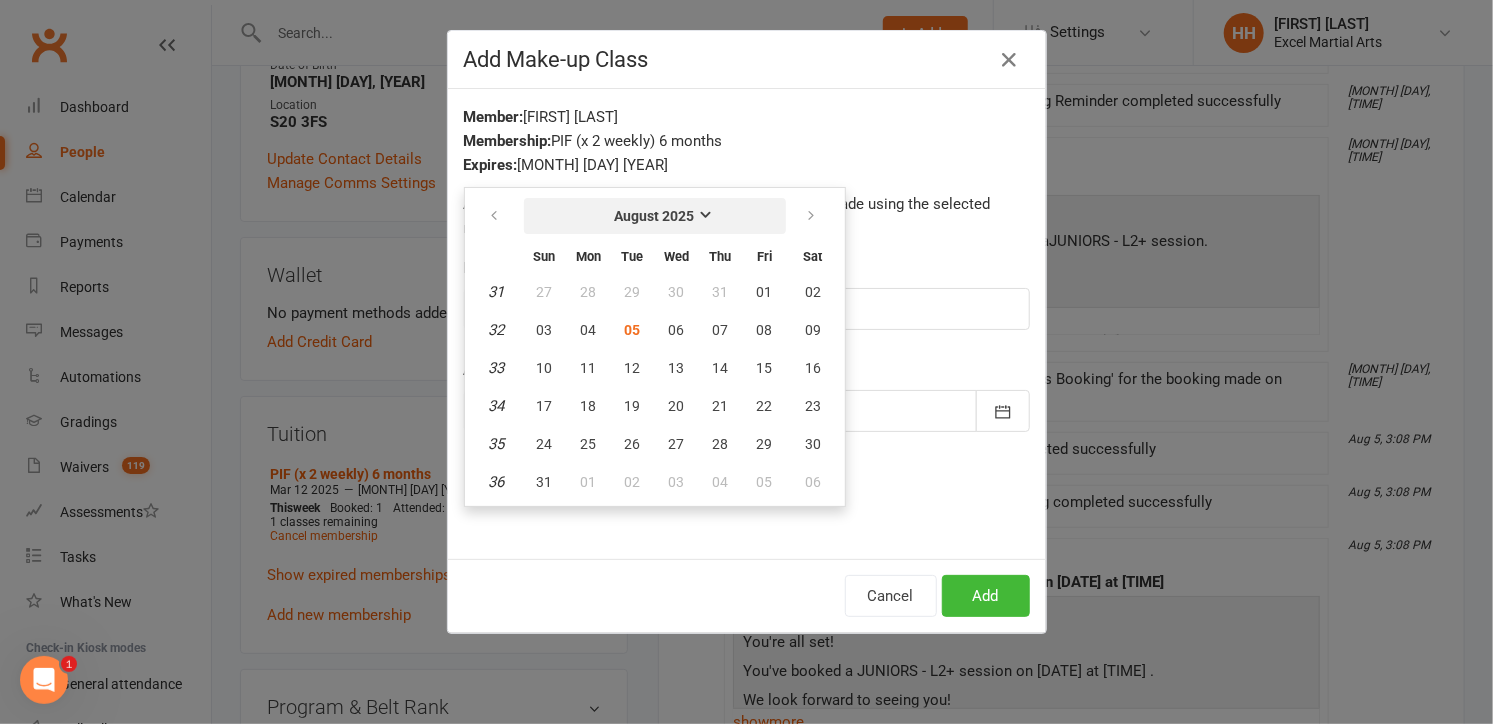 click on "August 2025" at bounding box center [655, 216] 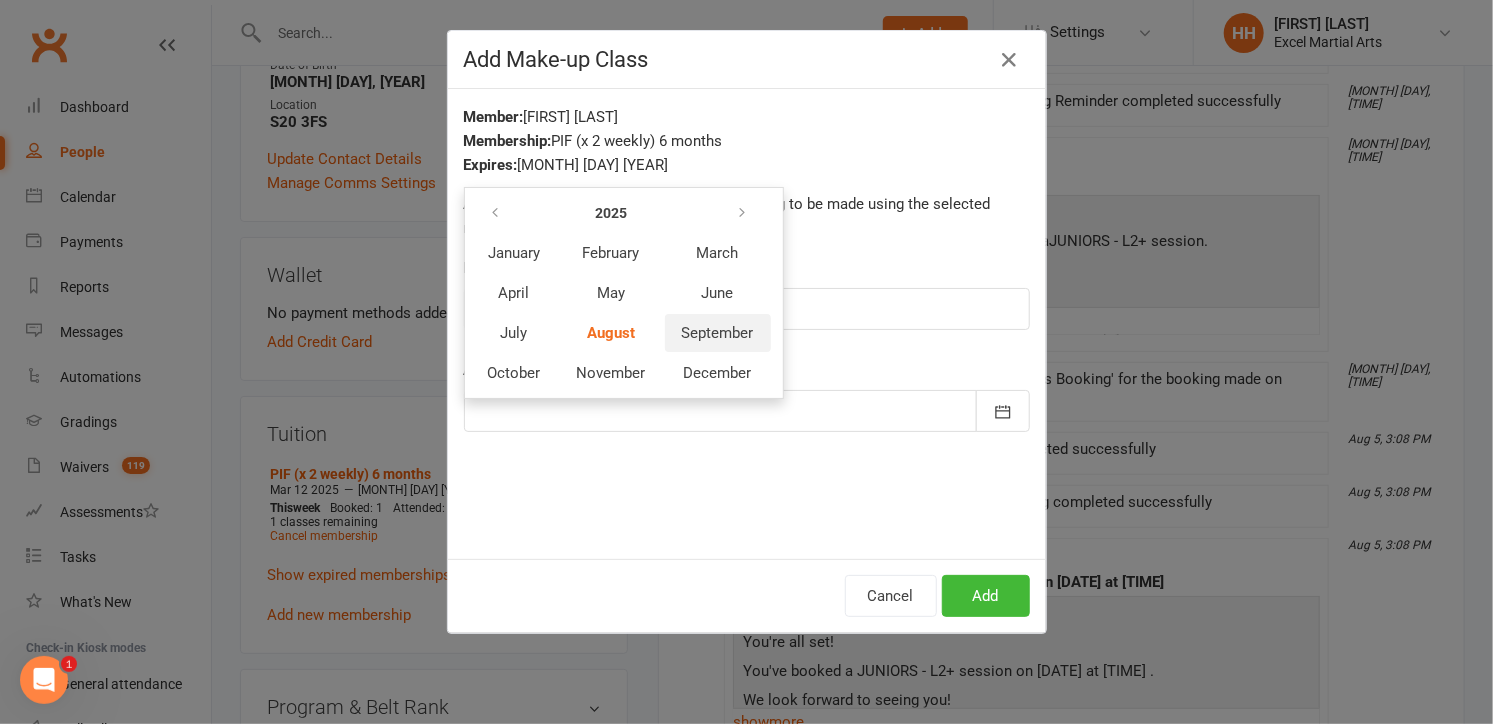 click on "September" at bounding box center [718, 333] 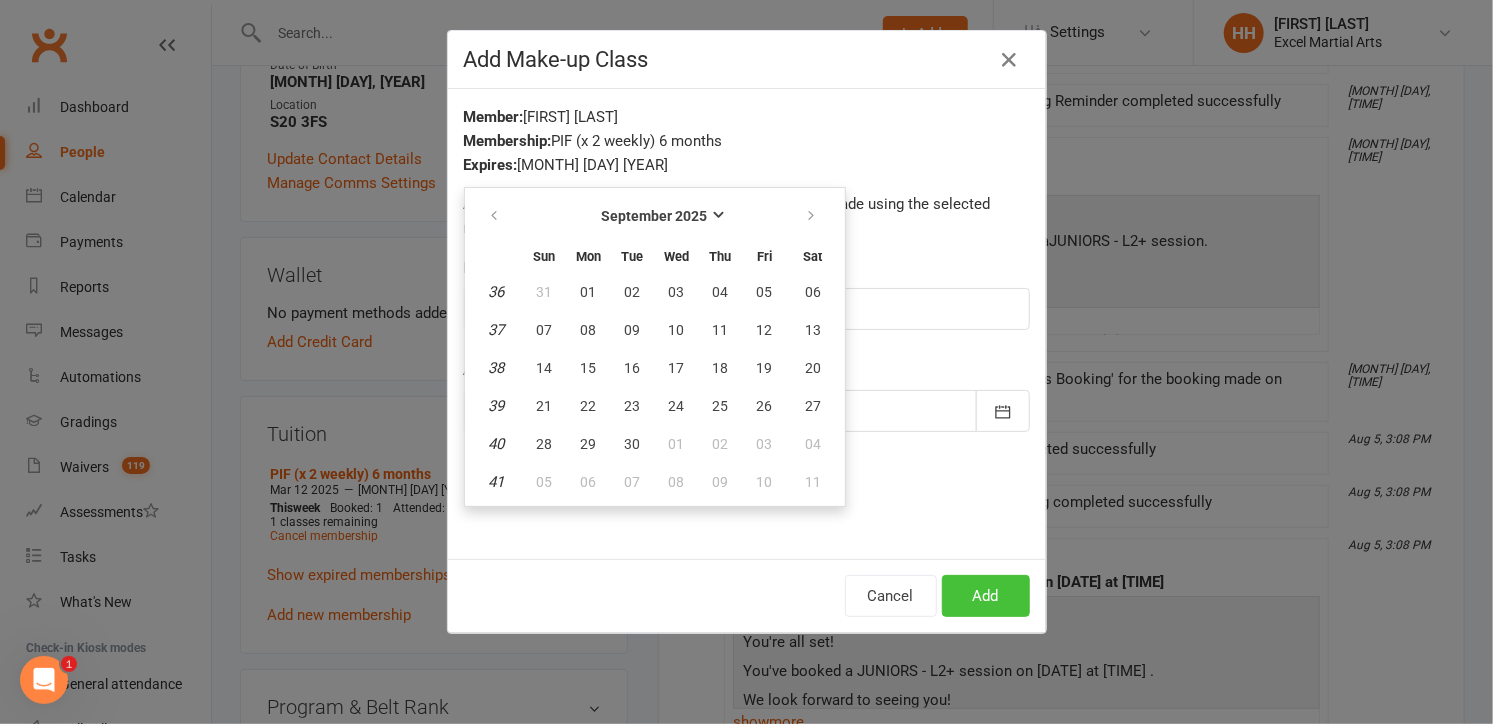 click on "Add" at bounding box center [986, 596] 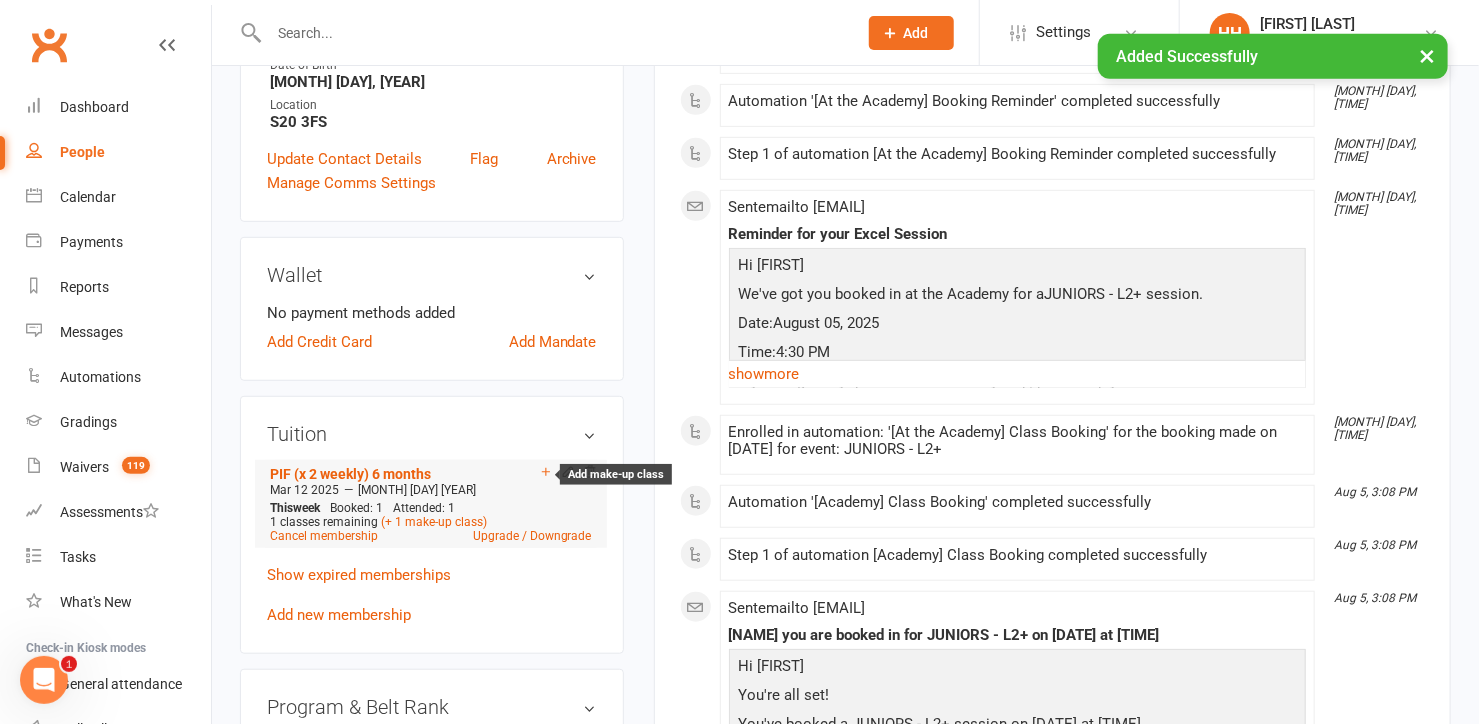 click 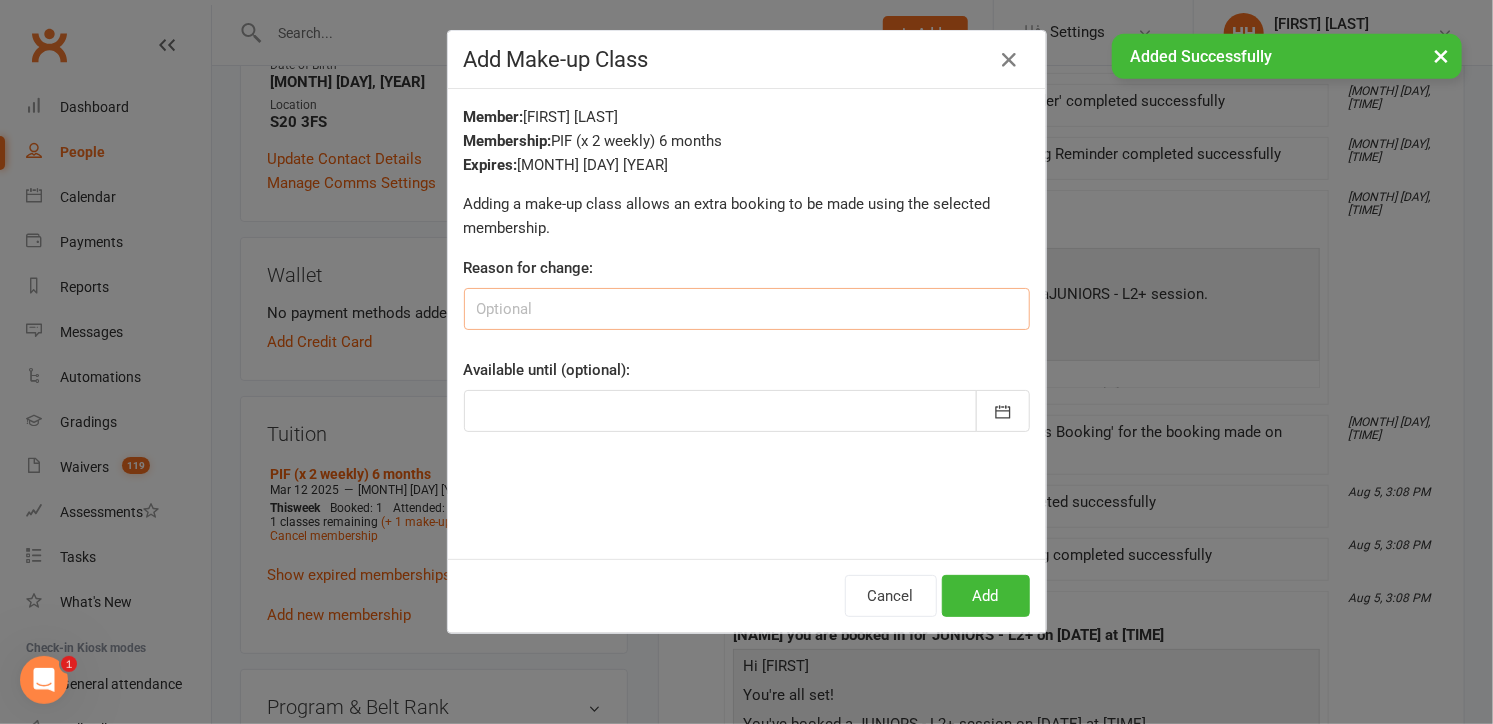 drag, startPoint x: 579, startPoint y: 314, endPoint x: 595, endPoint y: 296, distance: 24.083189 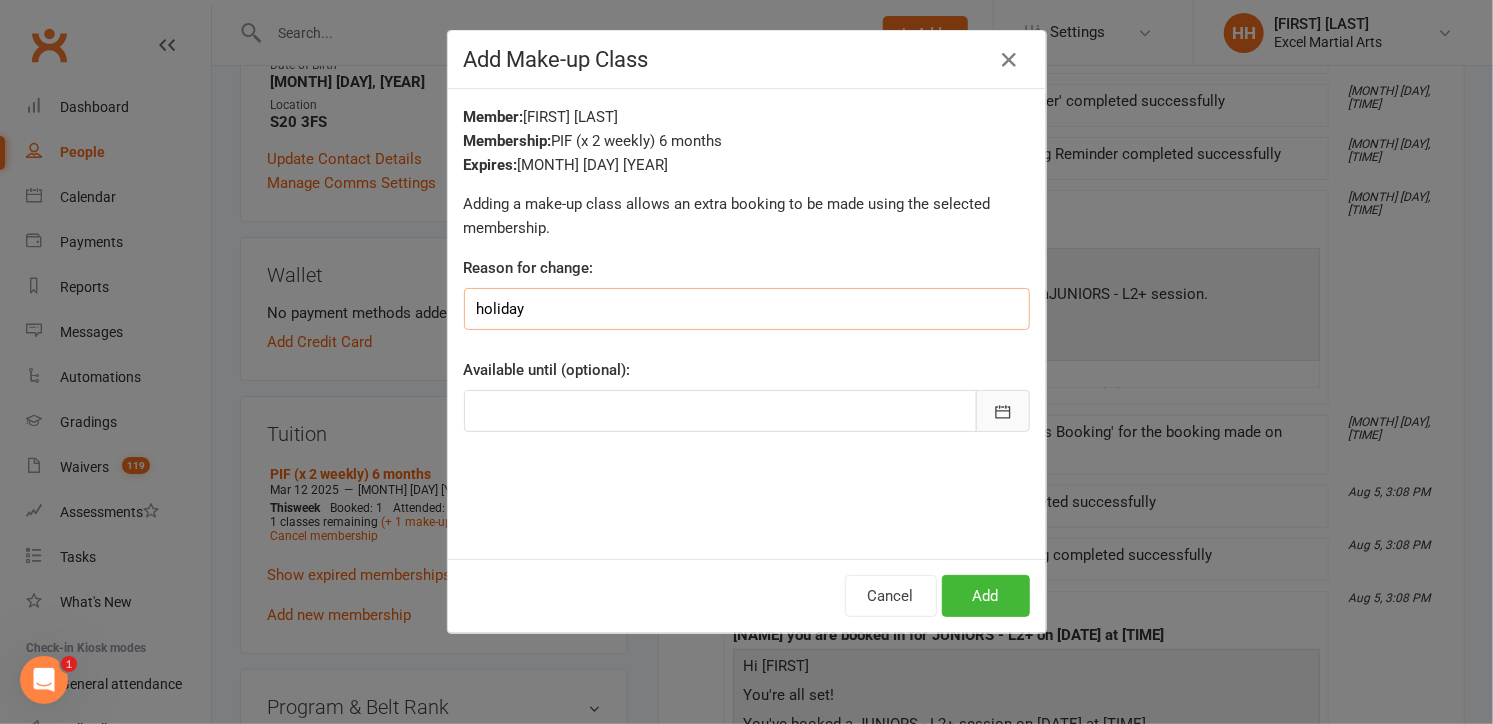 type on "holiday" 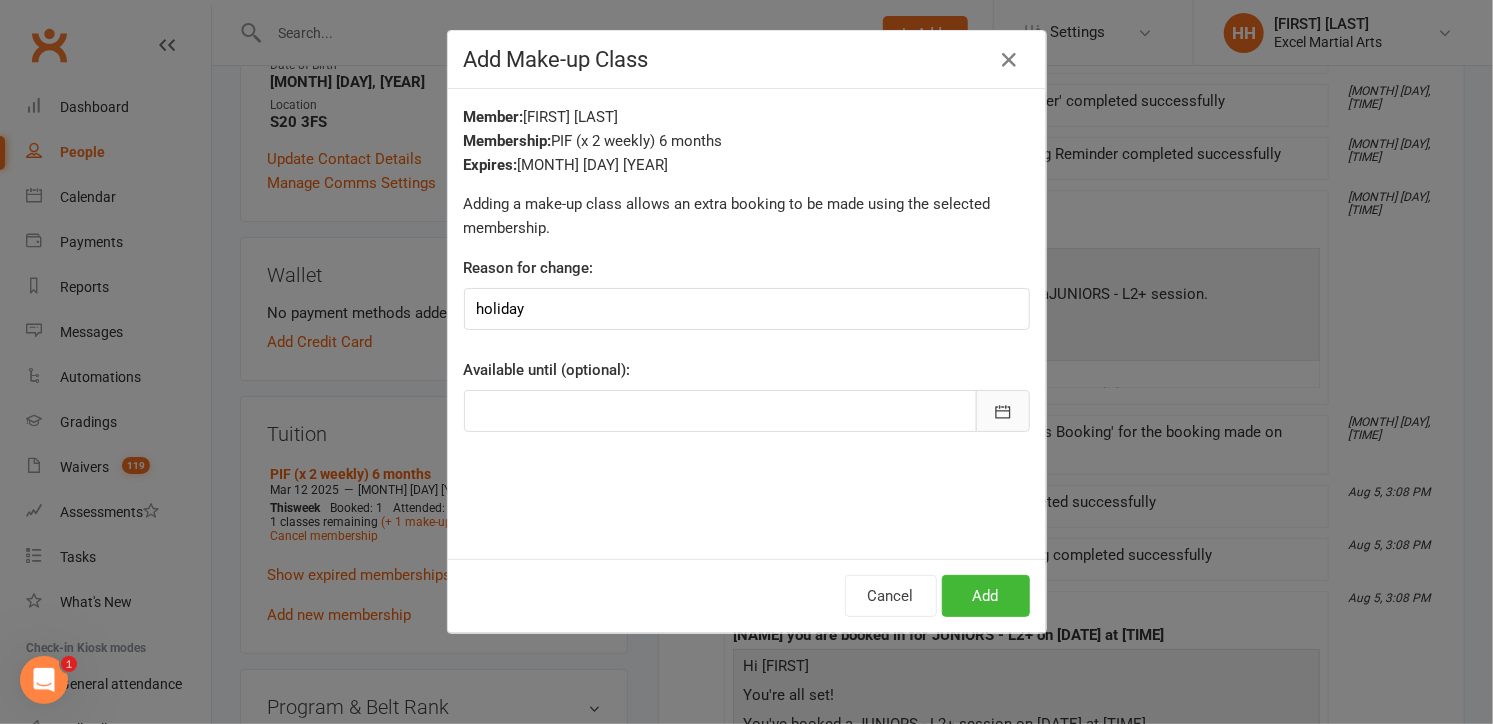 click 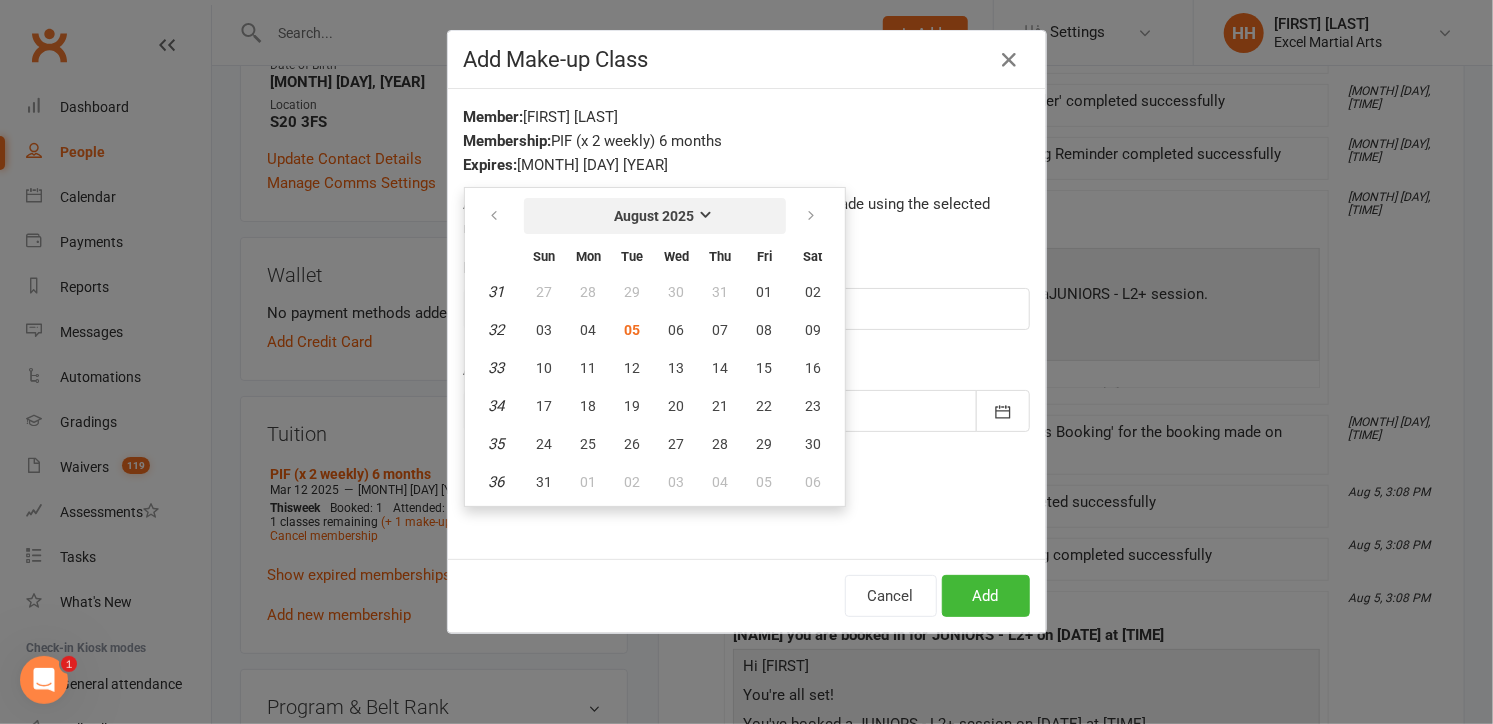 click on "August 2025" at bounding box center (655, 216) 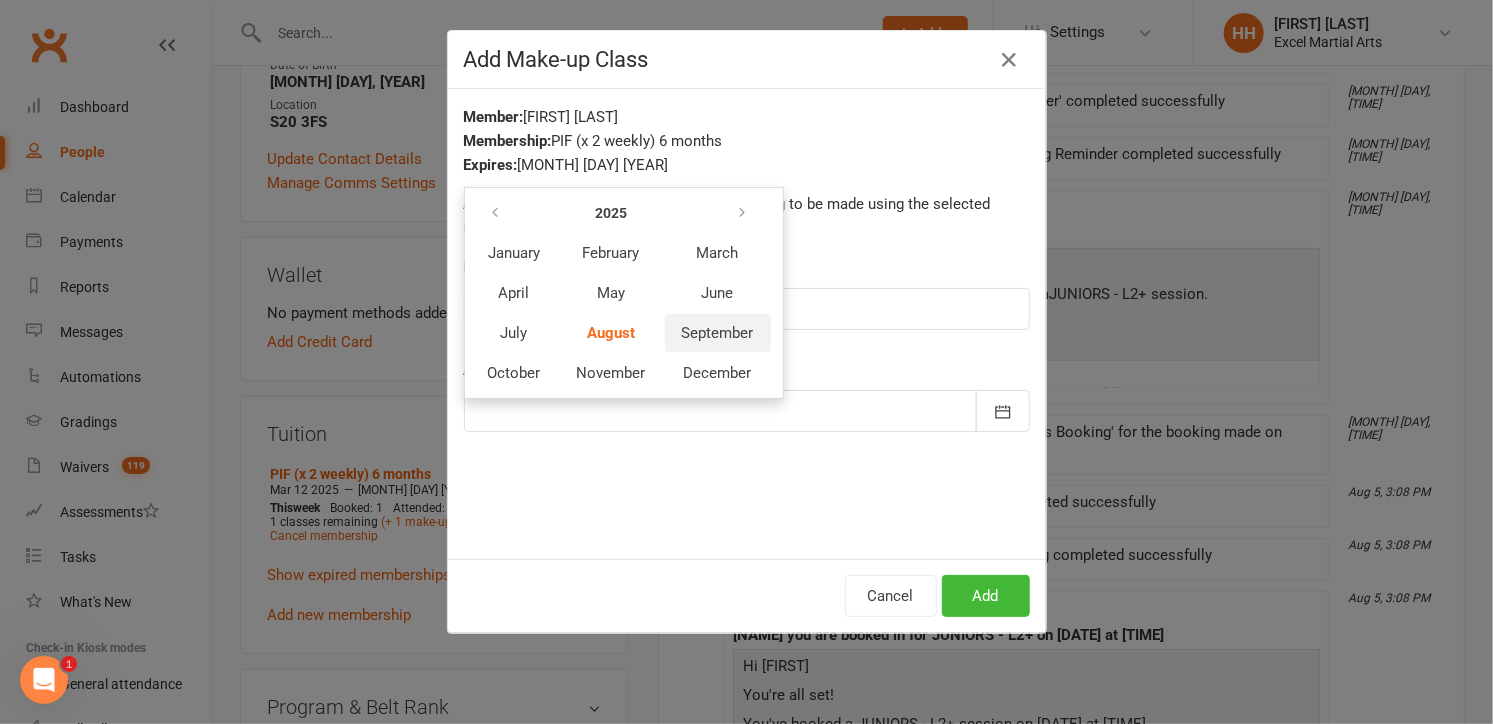 click on "September" at bounding box center (718, 333) 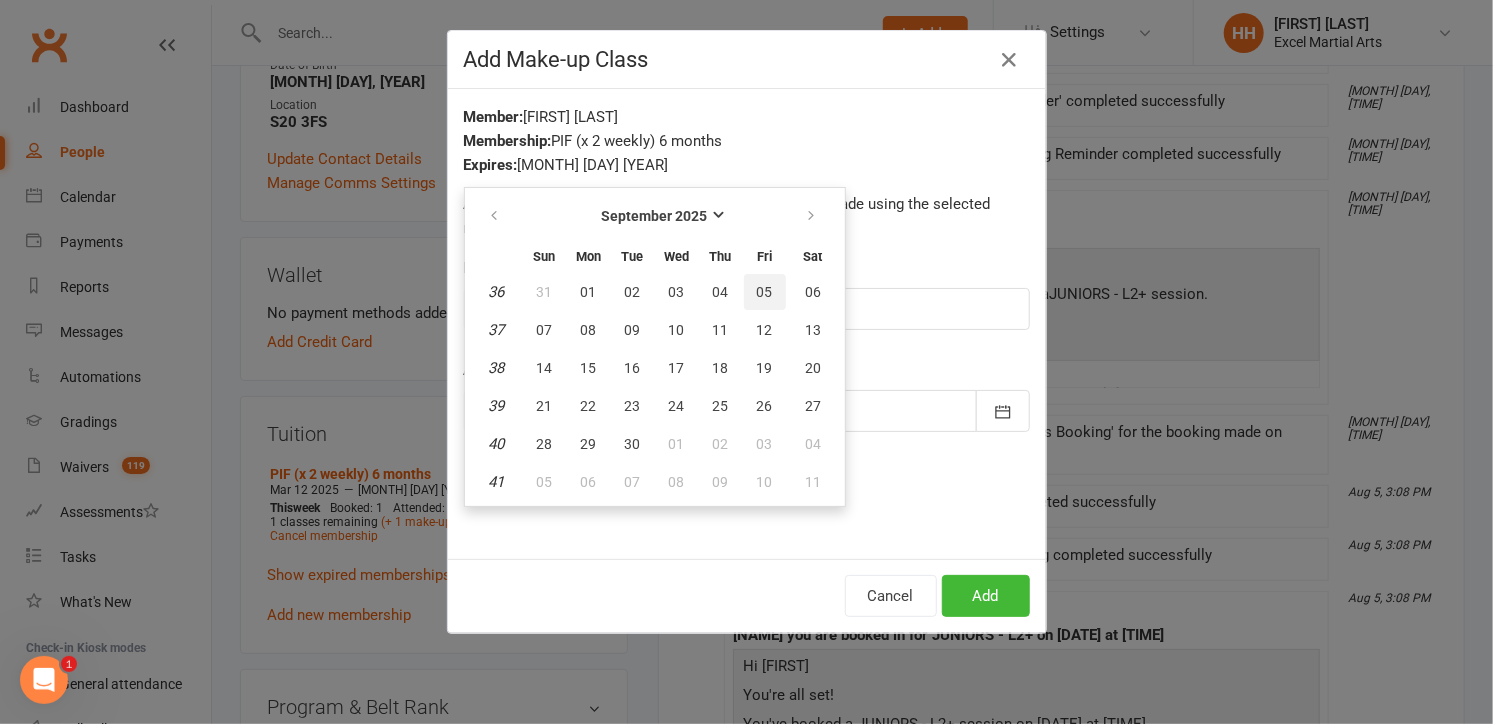 click on "05" at bounding box center (765, 292) 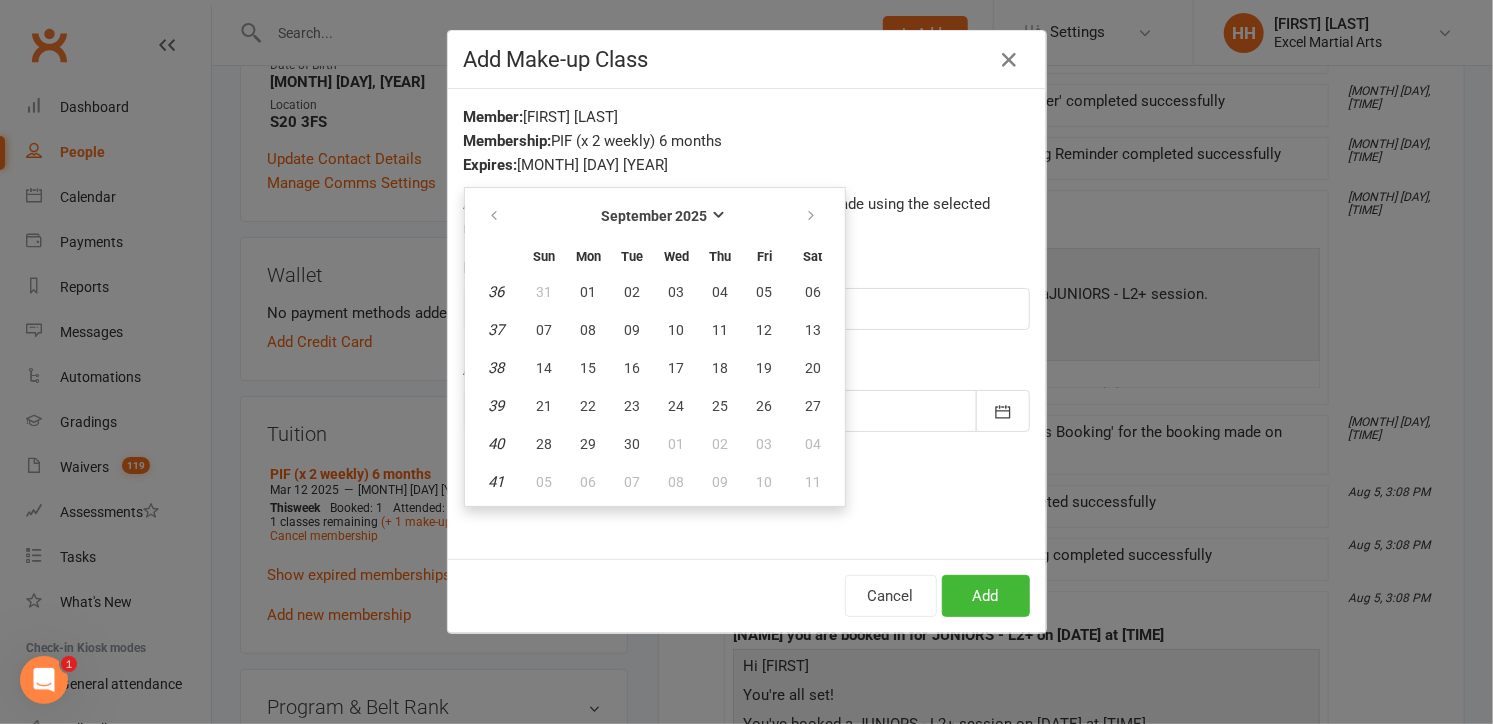 type on "05 Sep 2025" 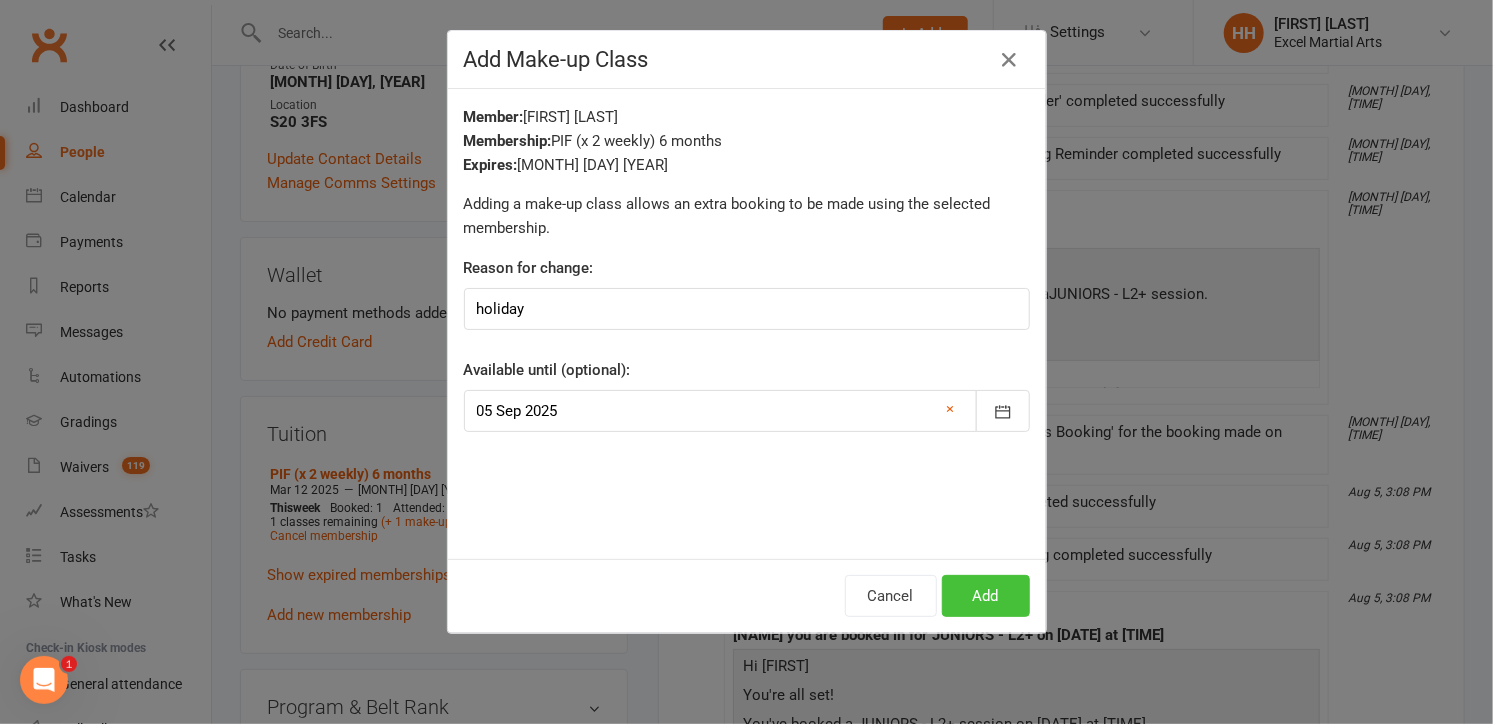 click on "Add" at bounding box center (986, 596) 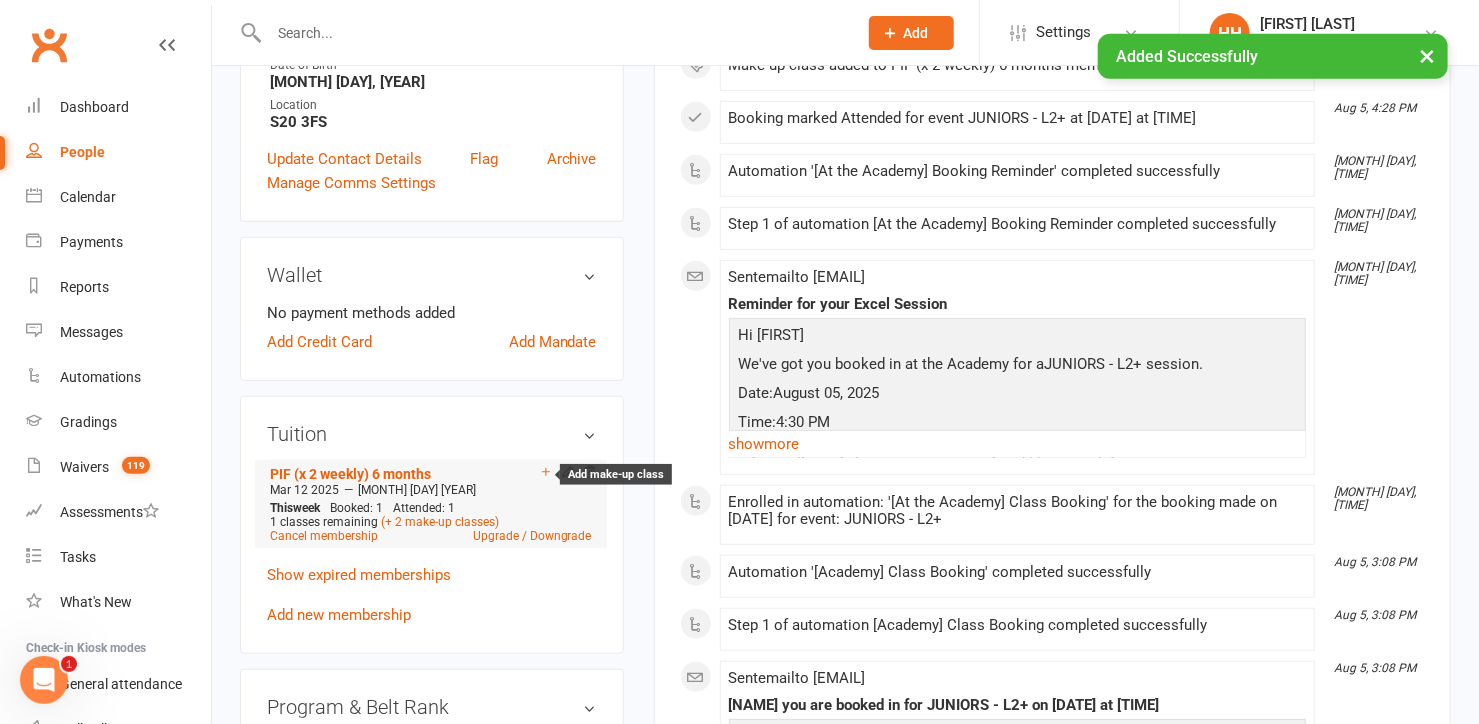 click 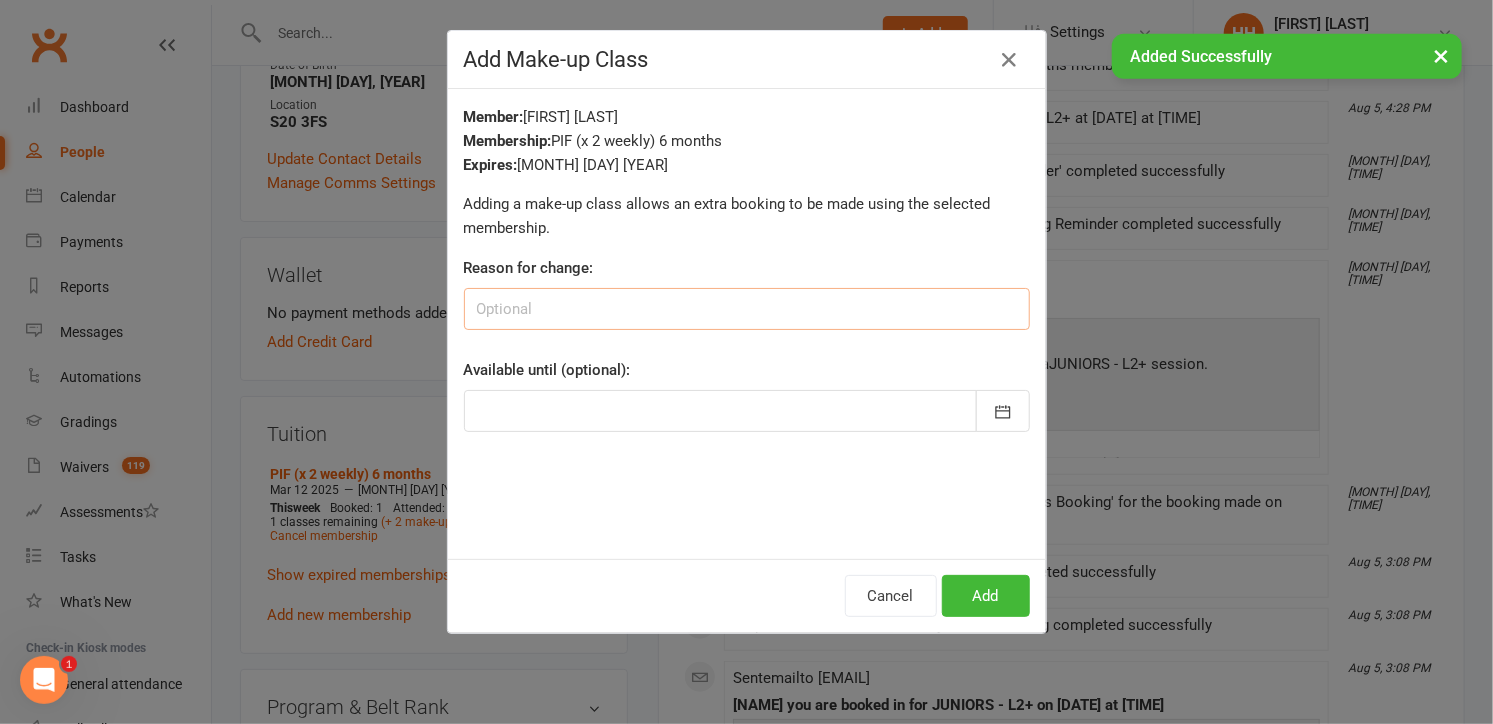 click at bounding box center [747, 309] 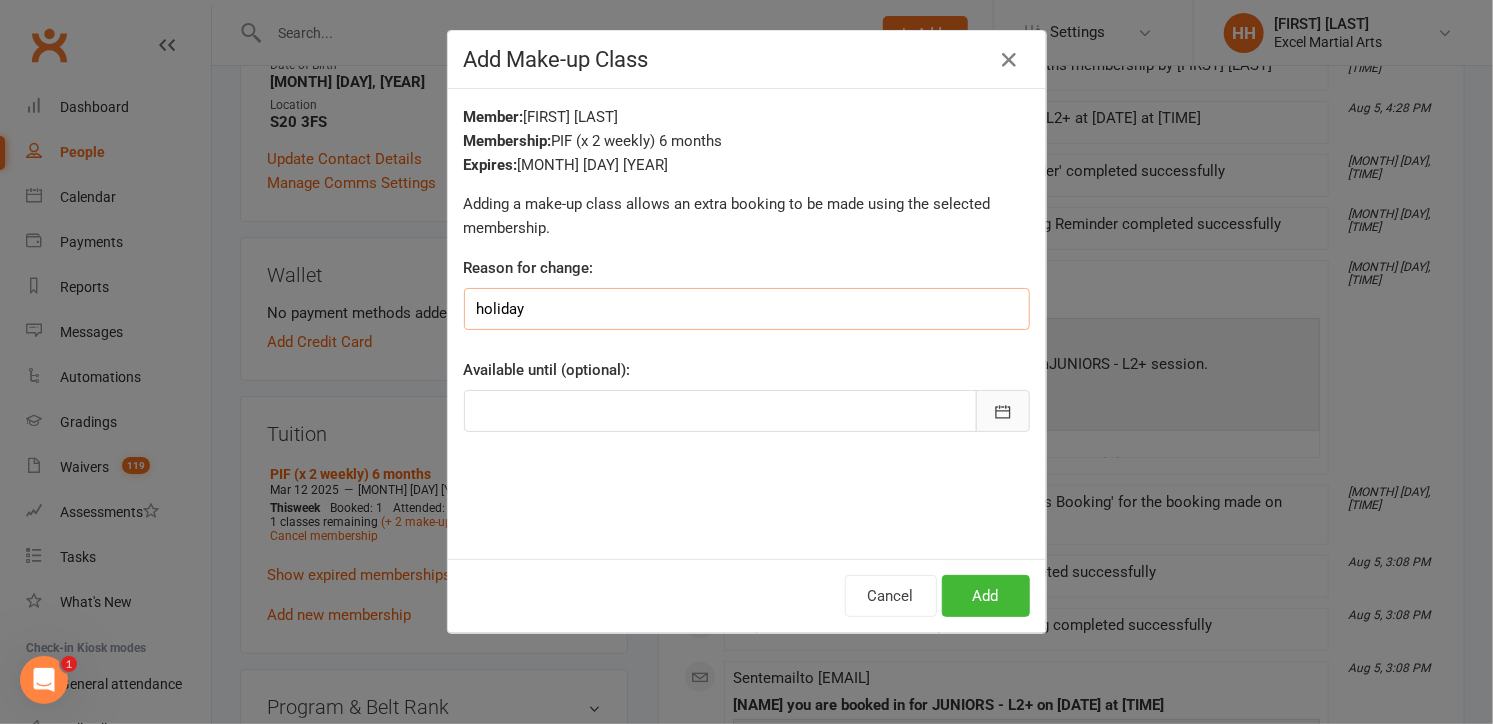 type on "holiday" 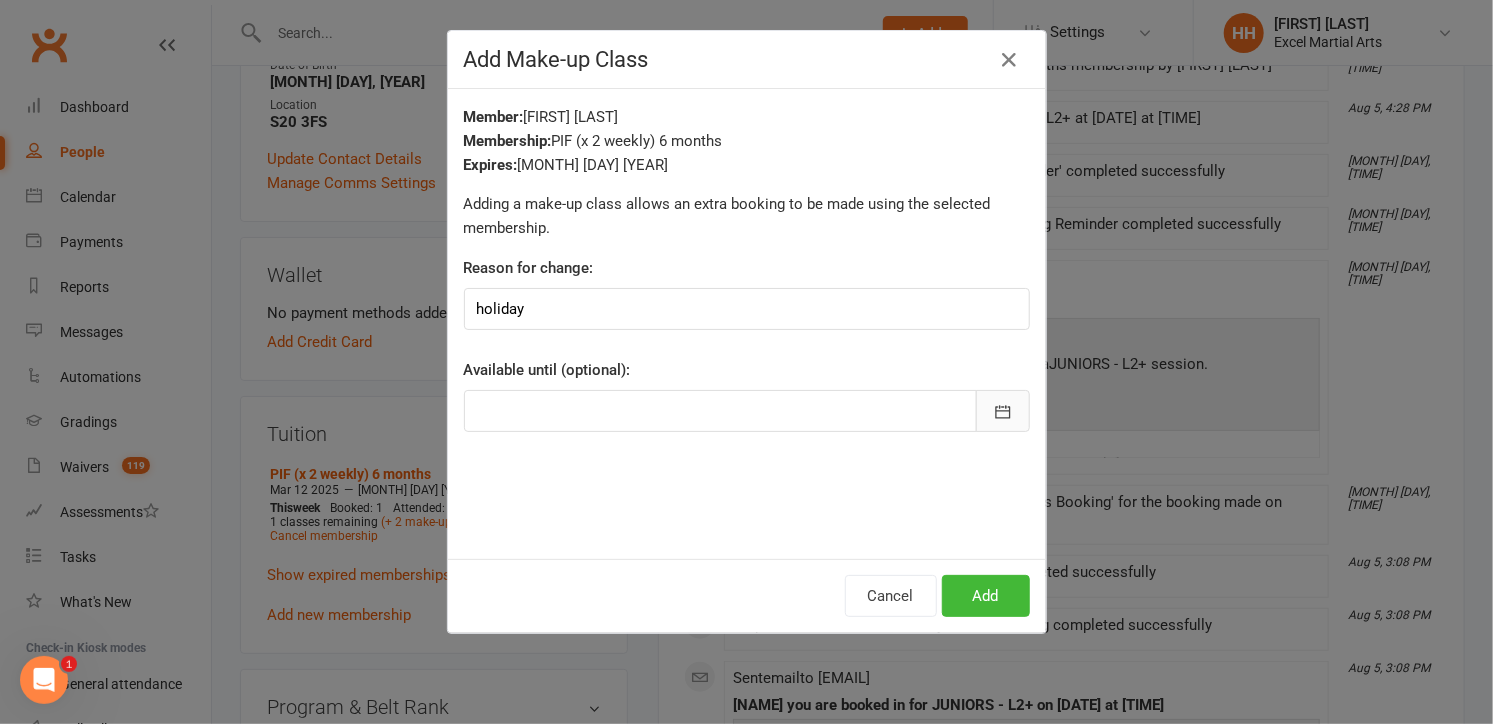 click 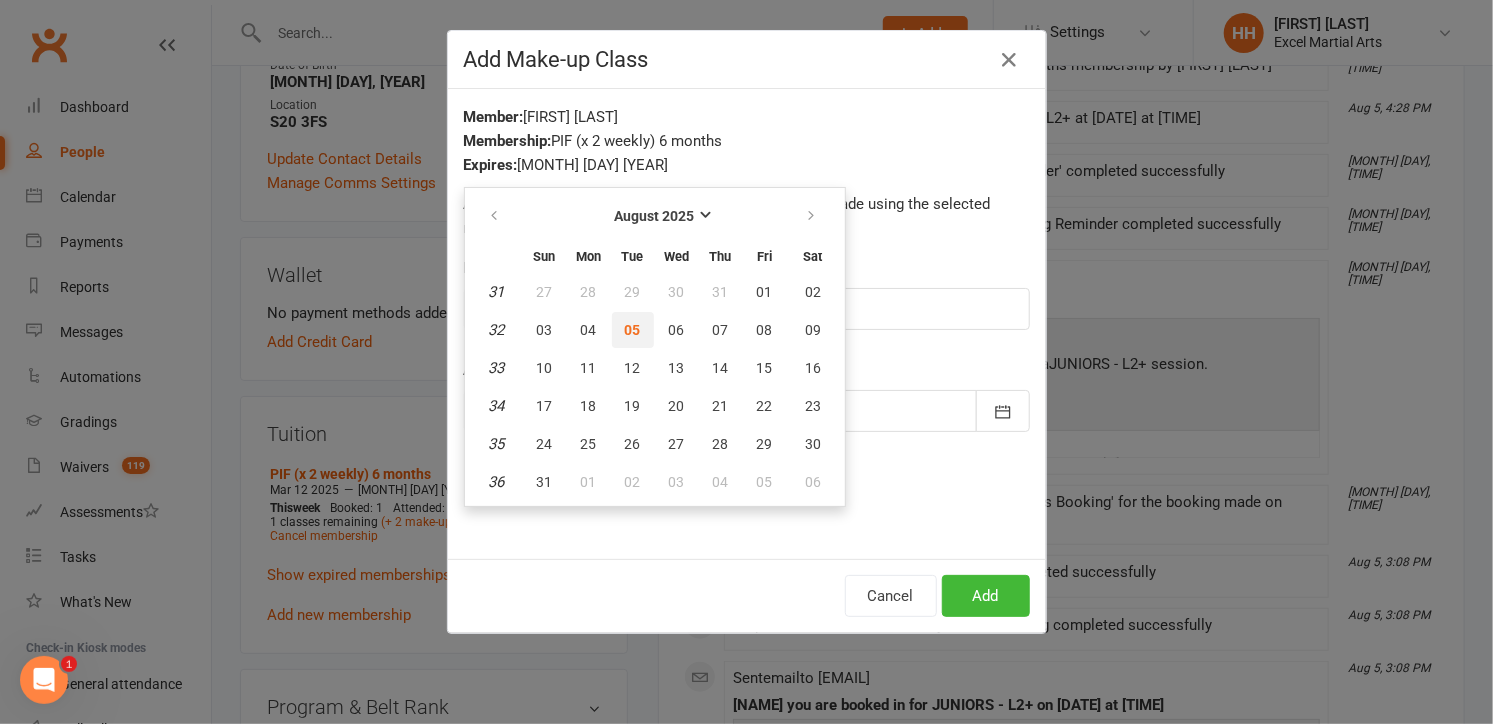 click on "05" at bounding box center (633, 330) 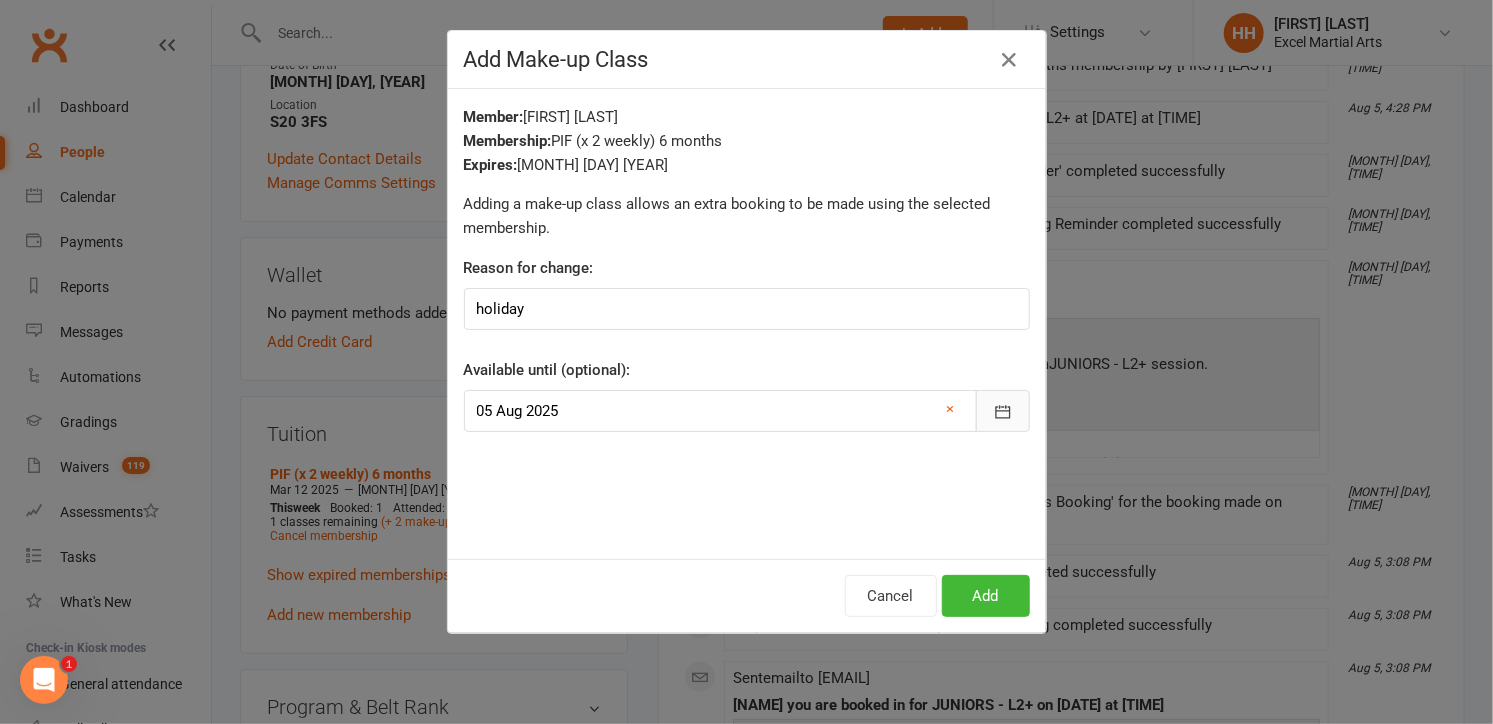 click 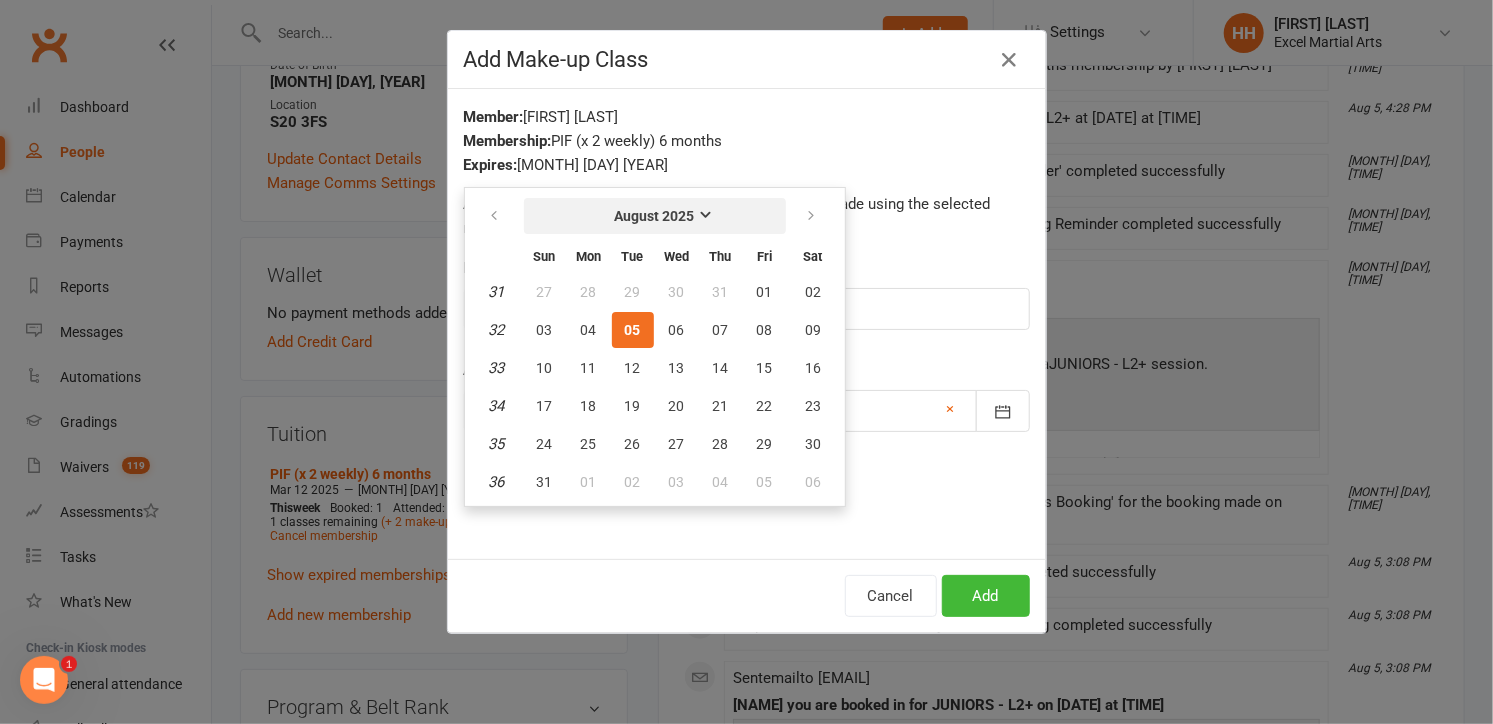 click on "August 2025" at bounding box center (655, 216) 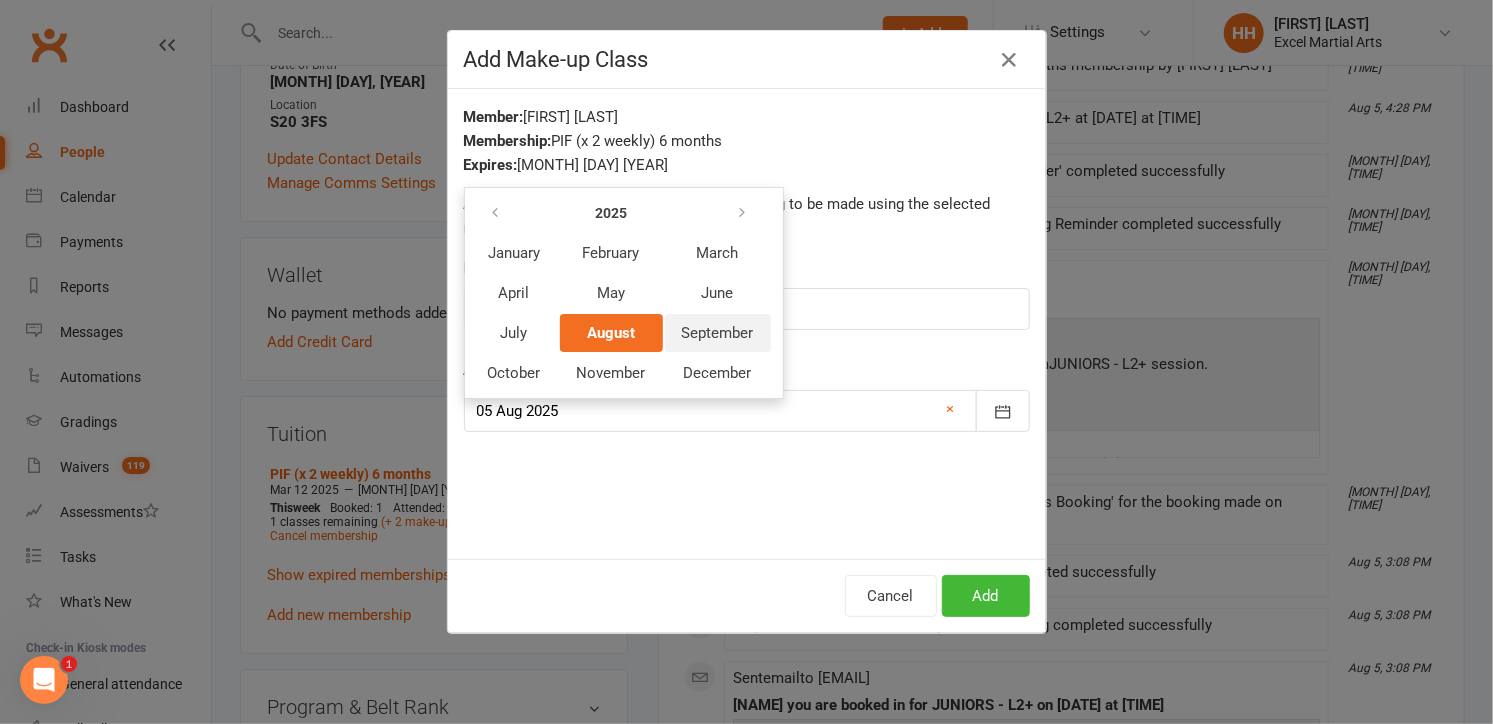 click on "September" at bounding box center (718, 333) 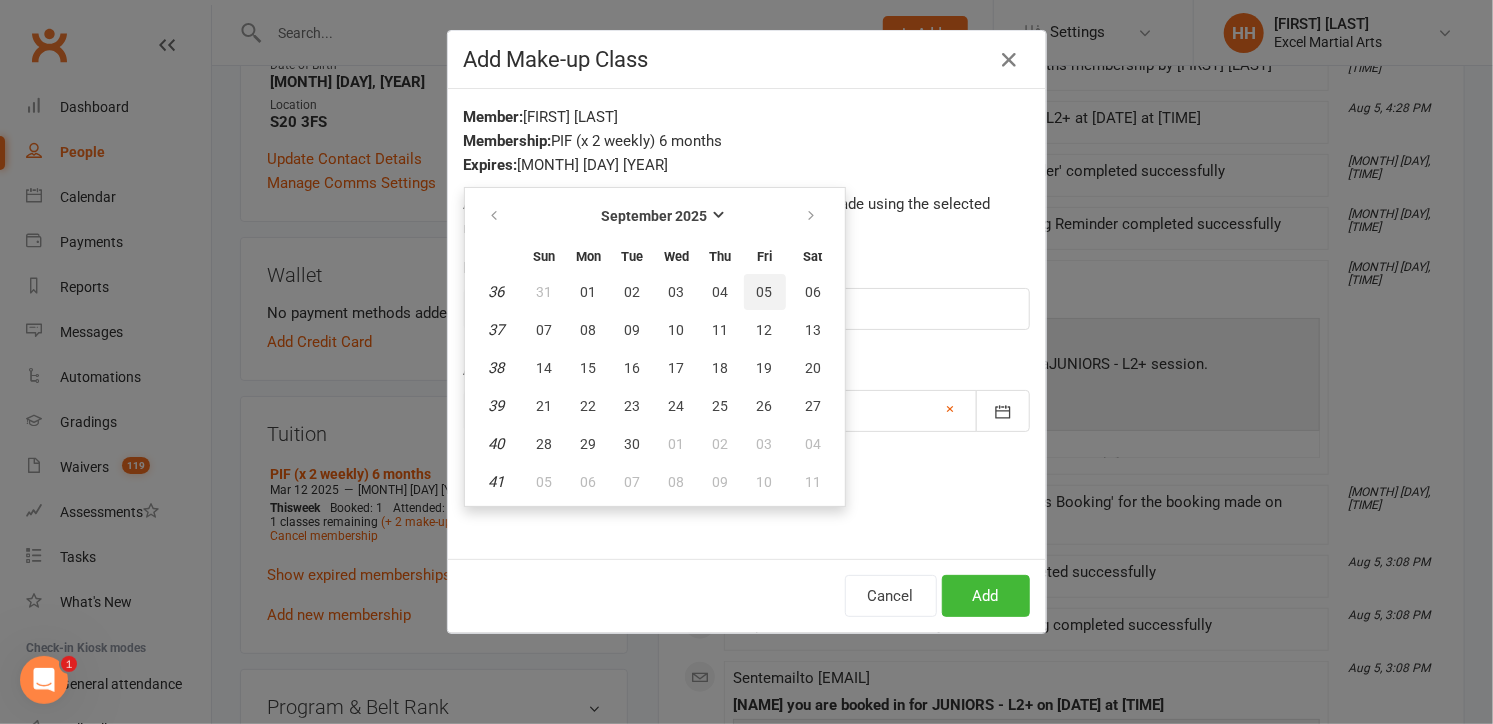 click on "05" at bounding box center (765, 292) 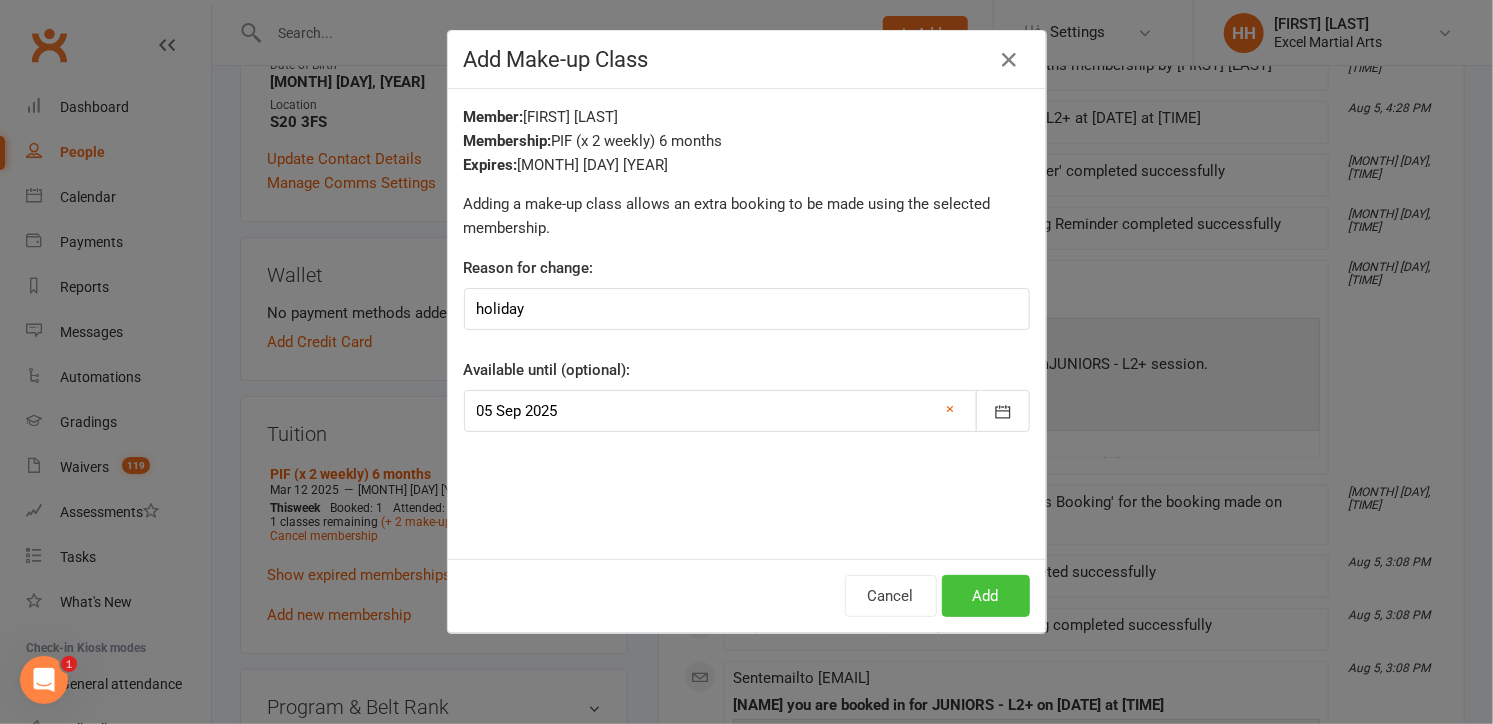 click on "Add" at bounding box center [986, 596] 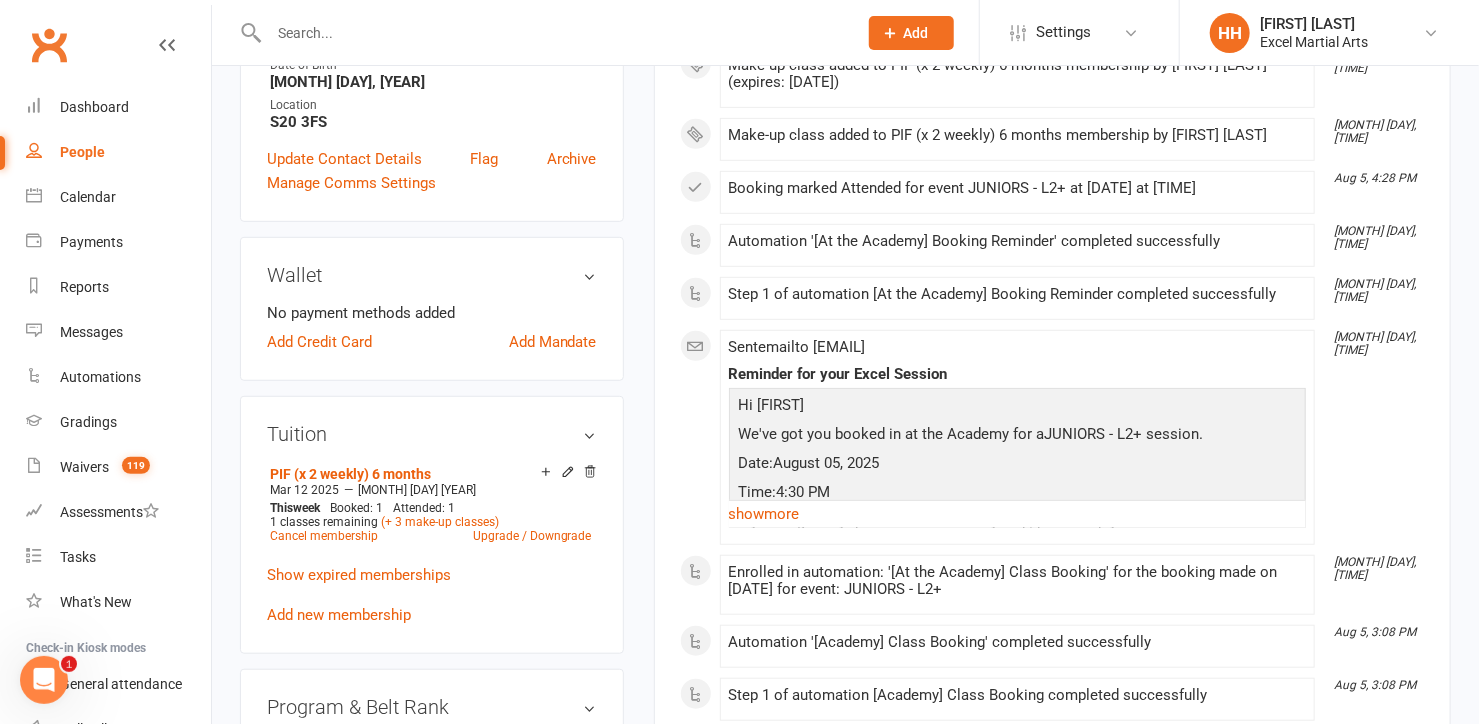 click at bounding box center (553, 33) 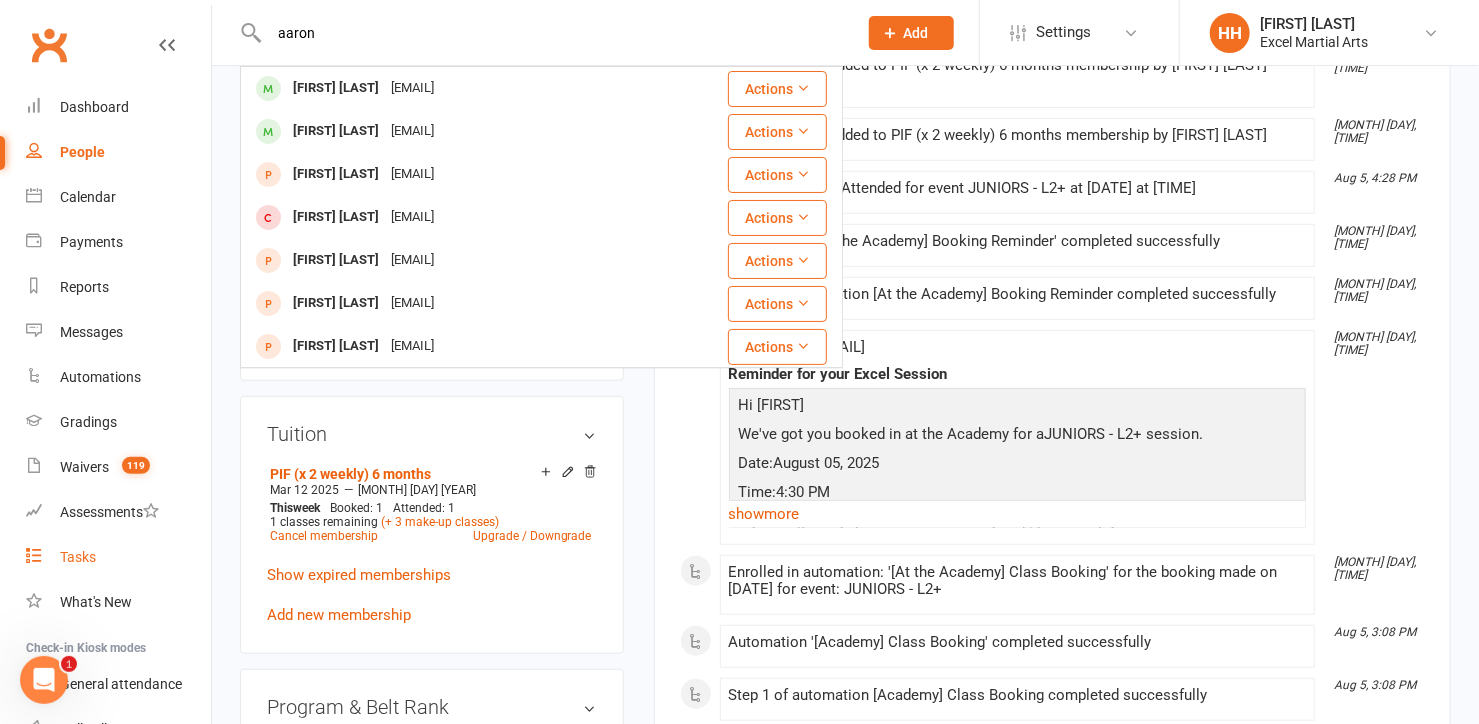 type on "aaron" 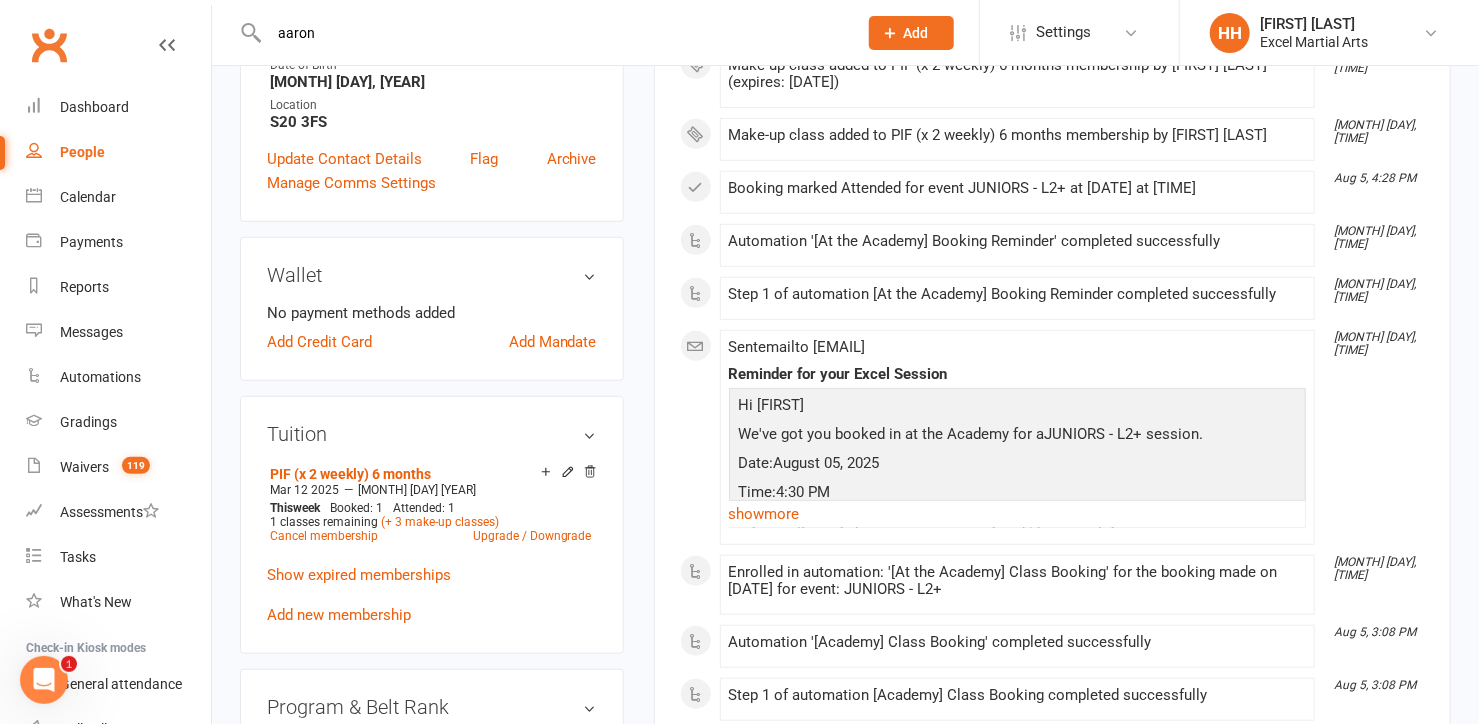 type 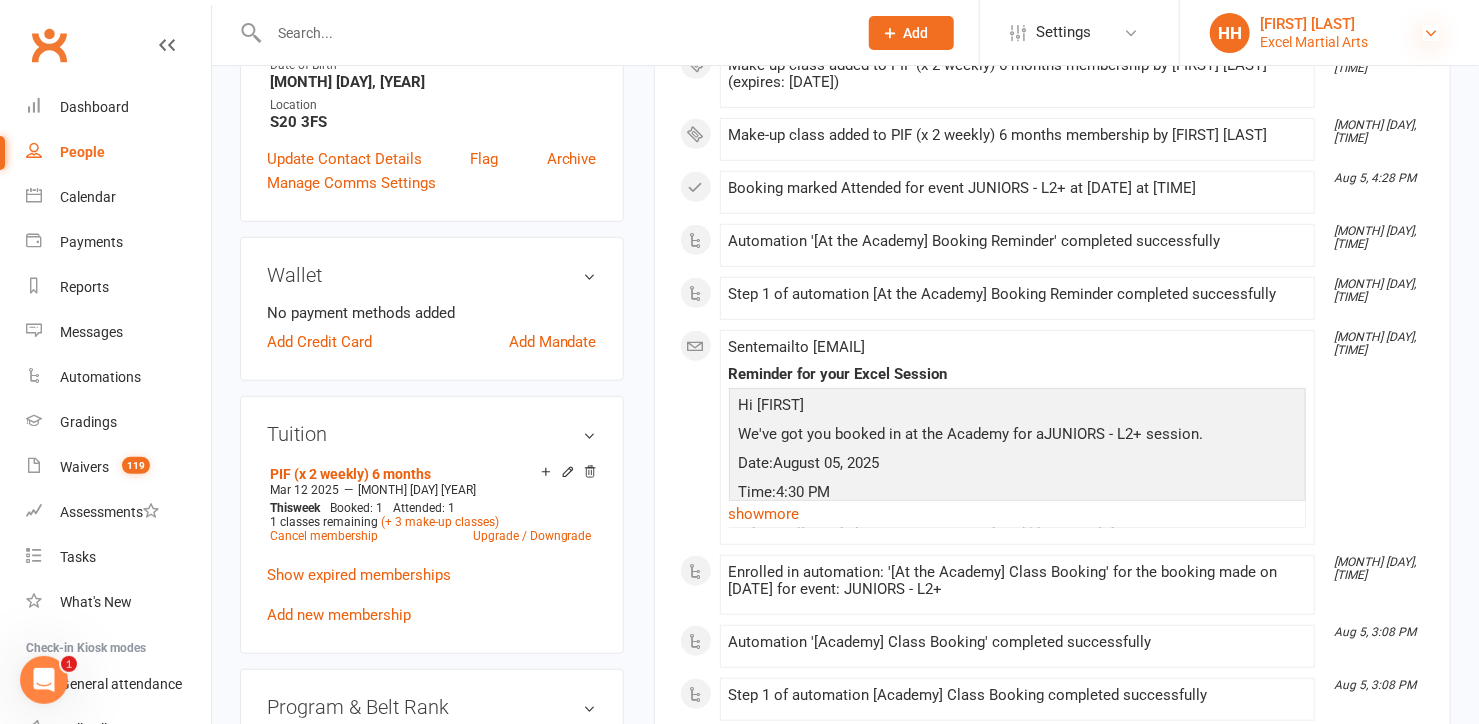 click at bounding box center [1431, 33] 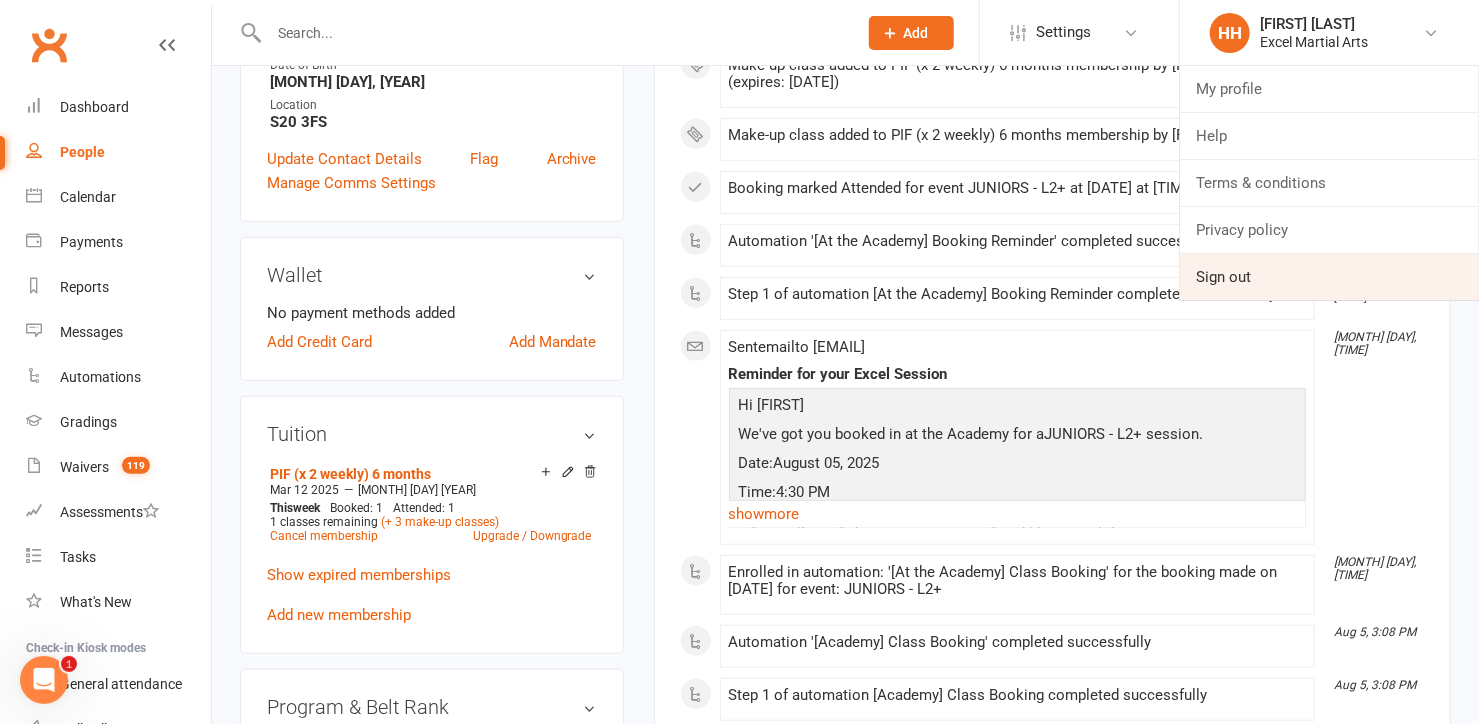 click on "Sign out" at bounding box center (1329, 277) 